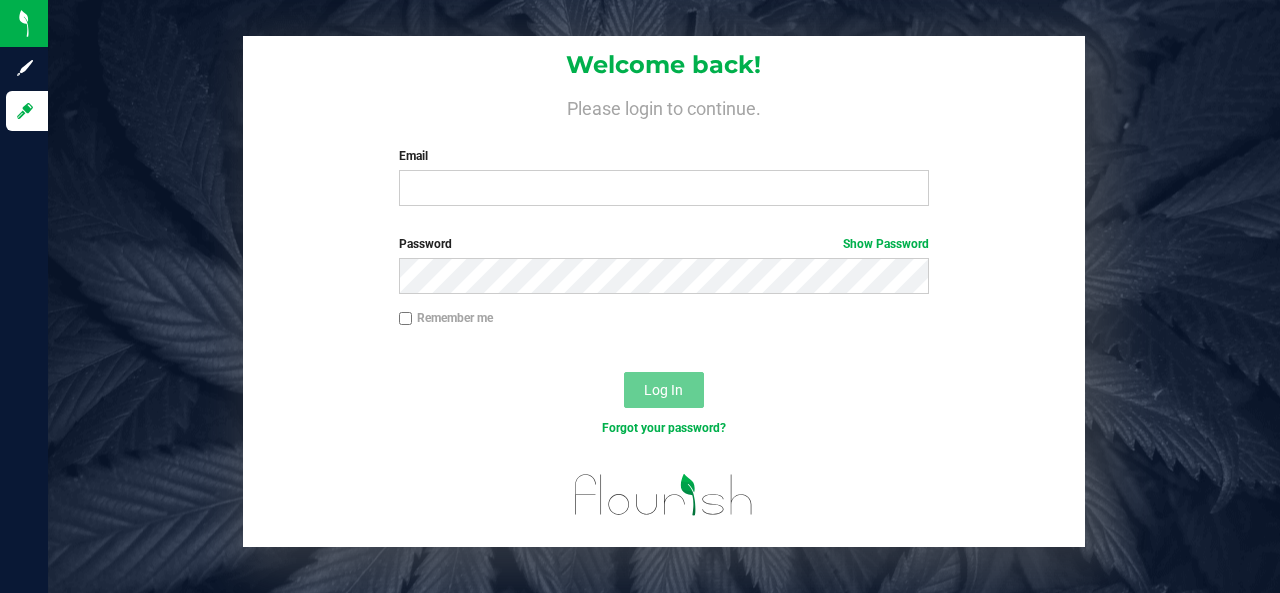 scroll, scrollTop: 0, scrollLeft: 0, axis: both 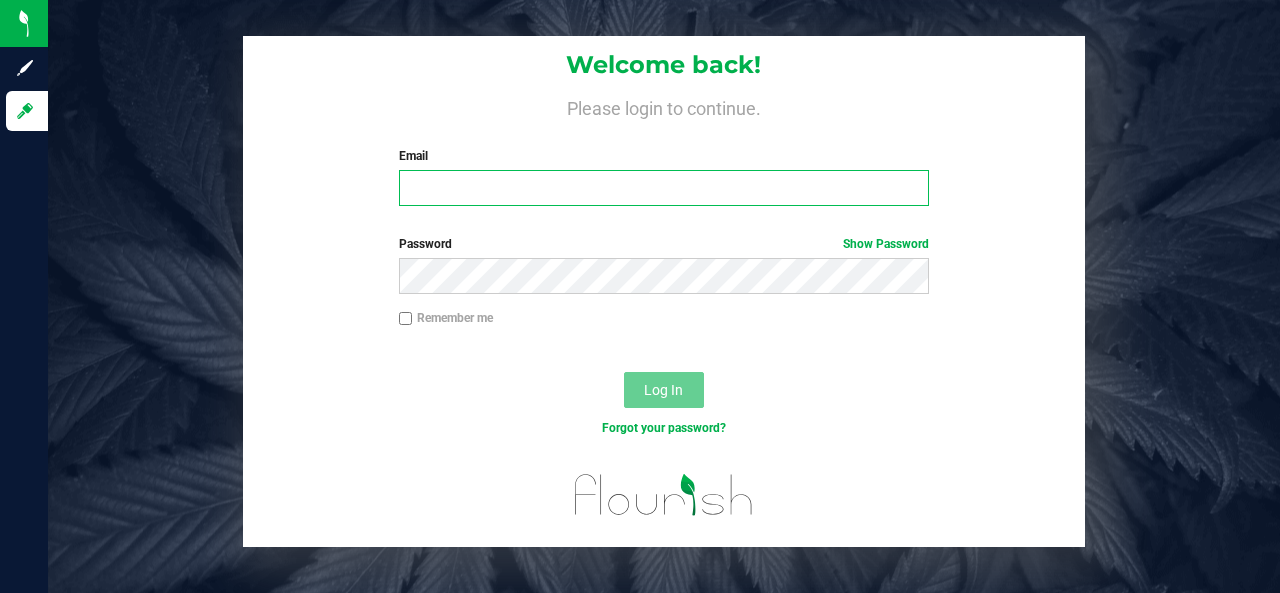 click on "Email" at bounding box center [664, 188] 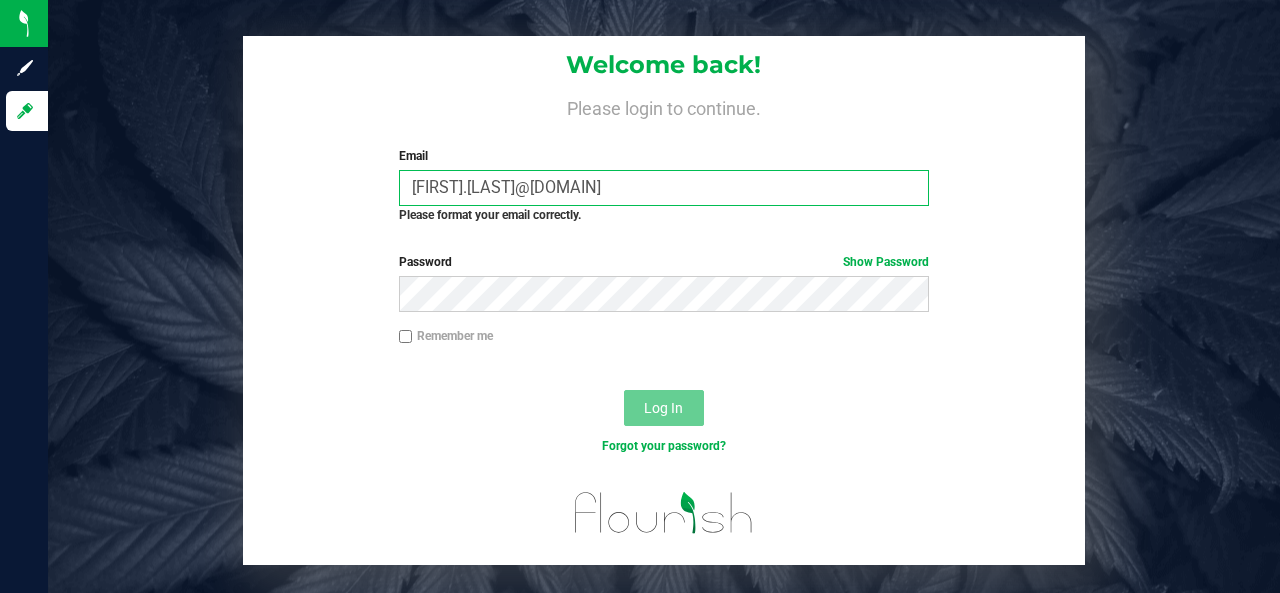 click on "[FIRST].[LAST]@[DOMAIN]" at bounding box center [664, 188] 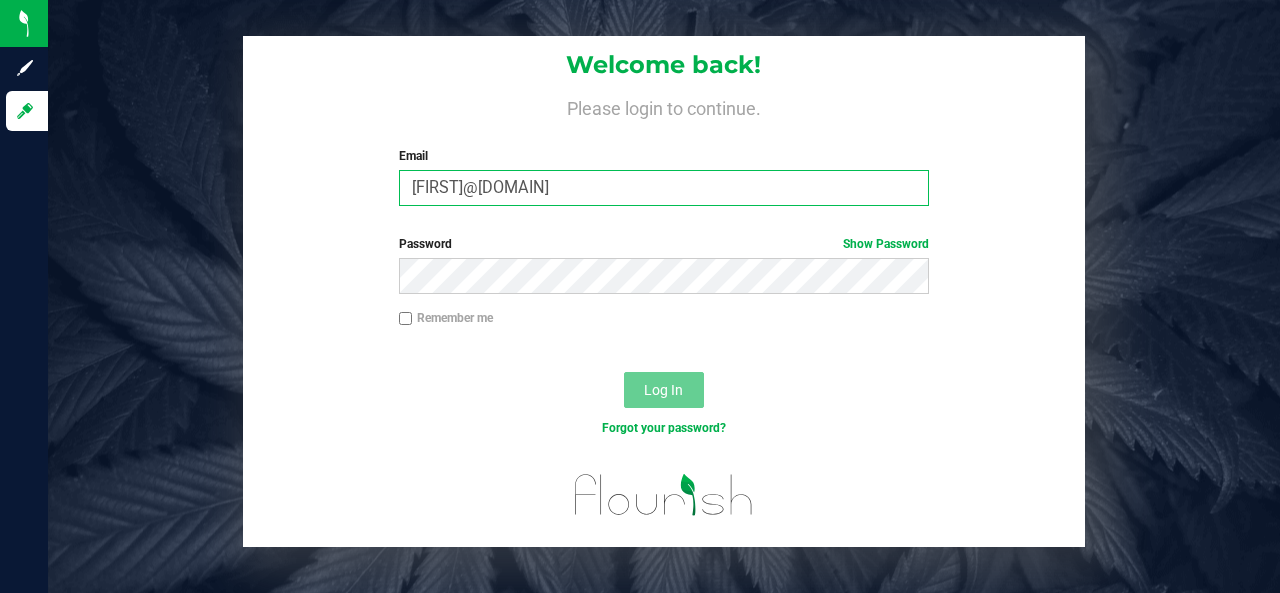 type on "[FIRST]@[DOMAIN]" 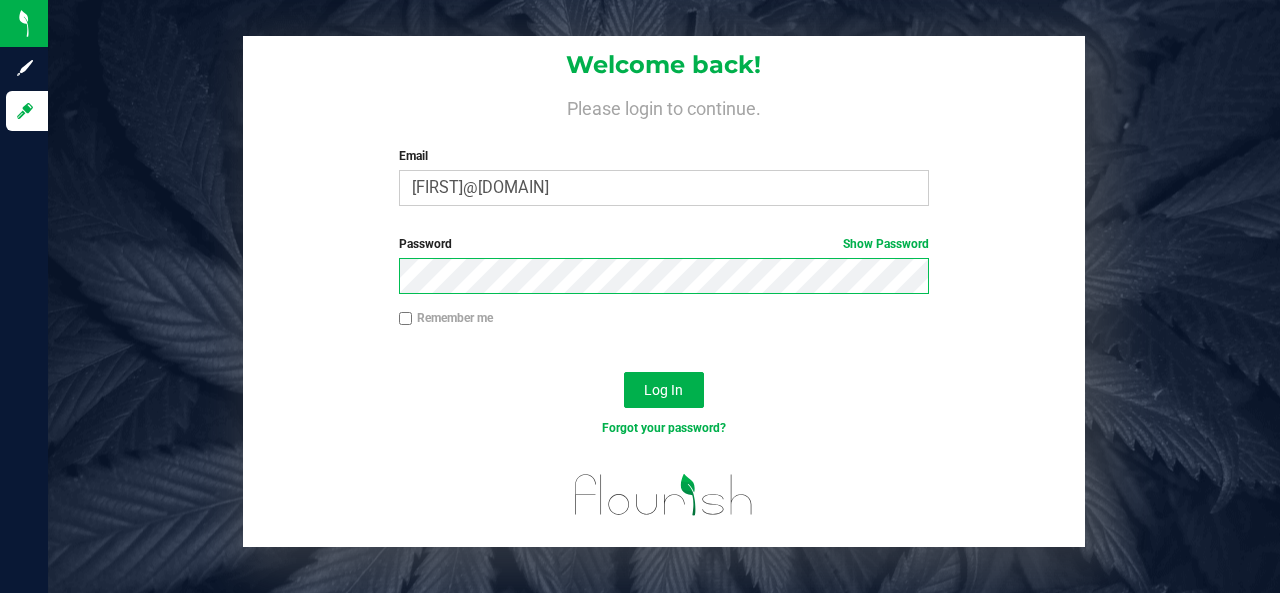 click on "Log In" at bounding box center [664, 390] 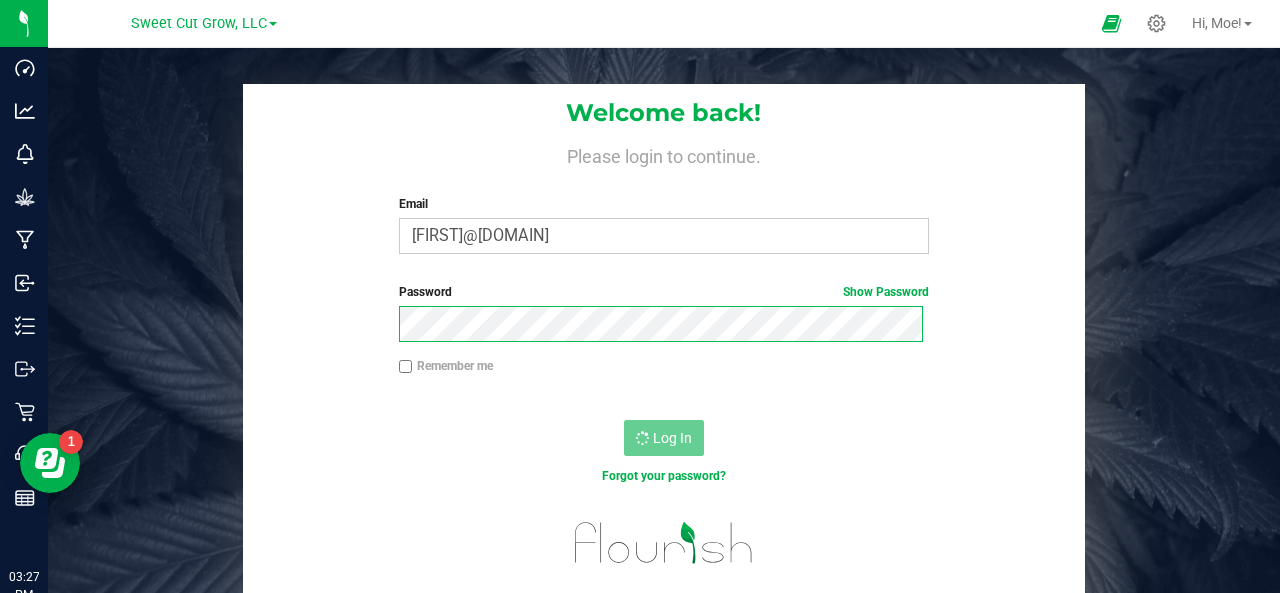 scroll, scrollTop: 0, scrollLeft: 0, axis: both 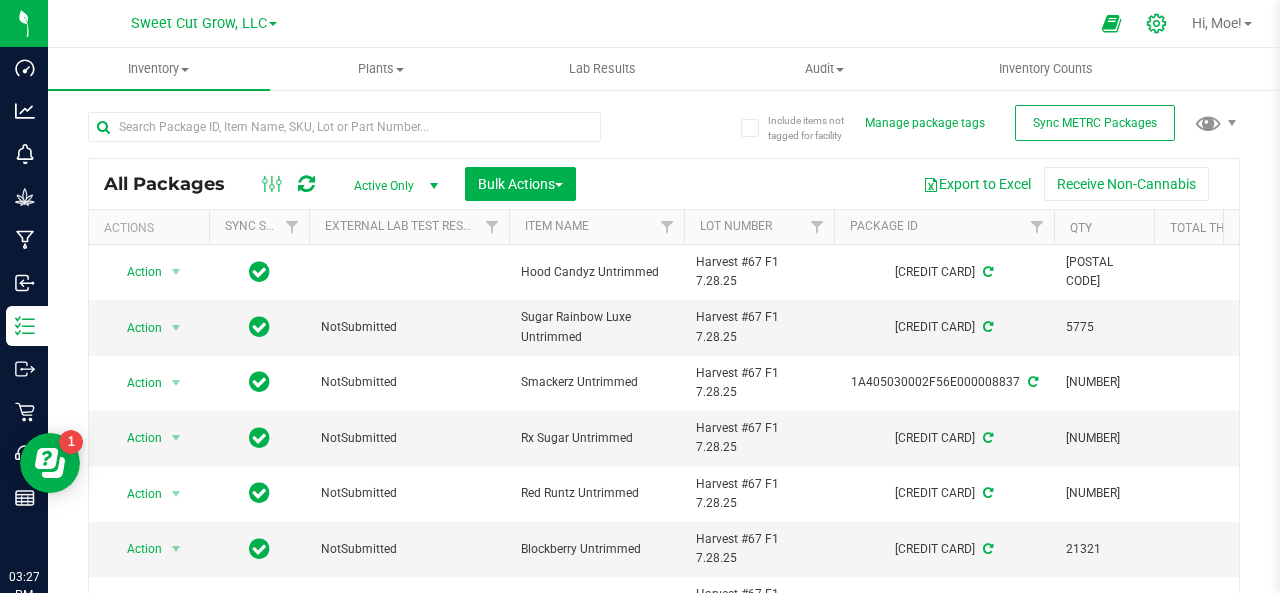 click 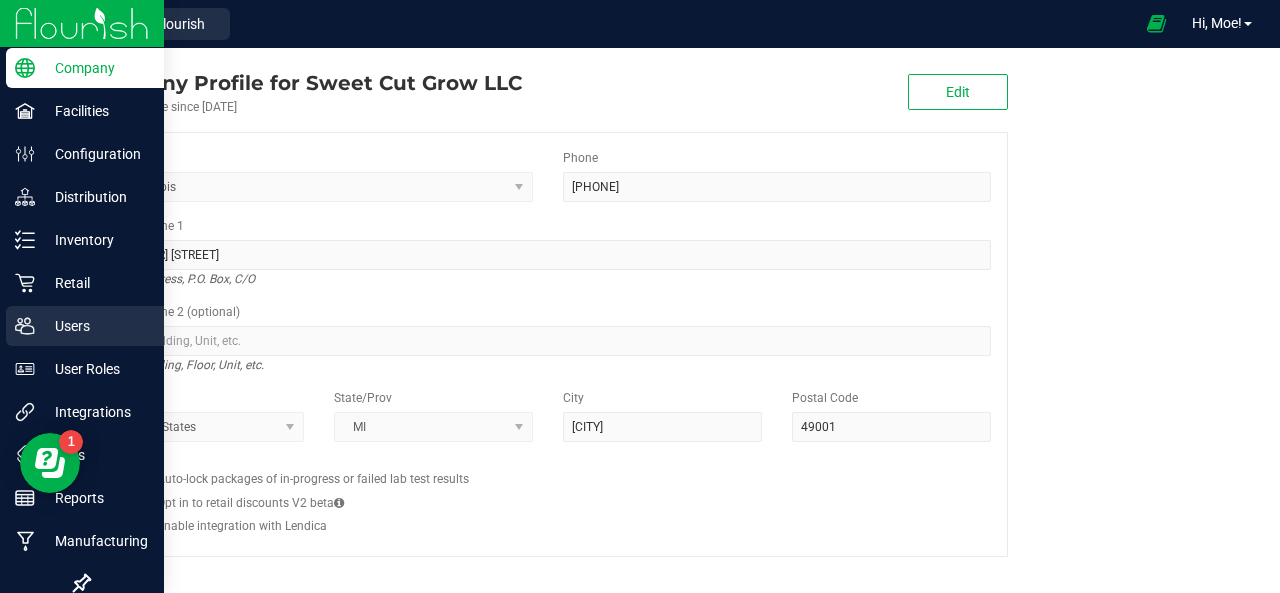 click on "Users" at bounding box center [95, 326] 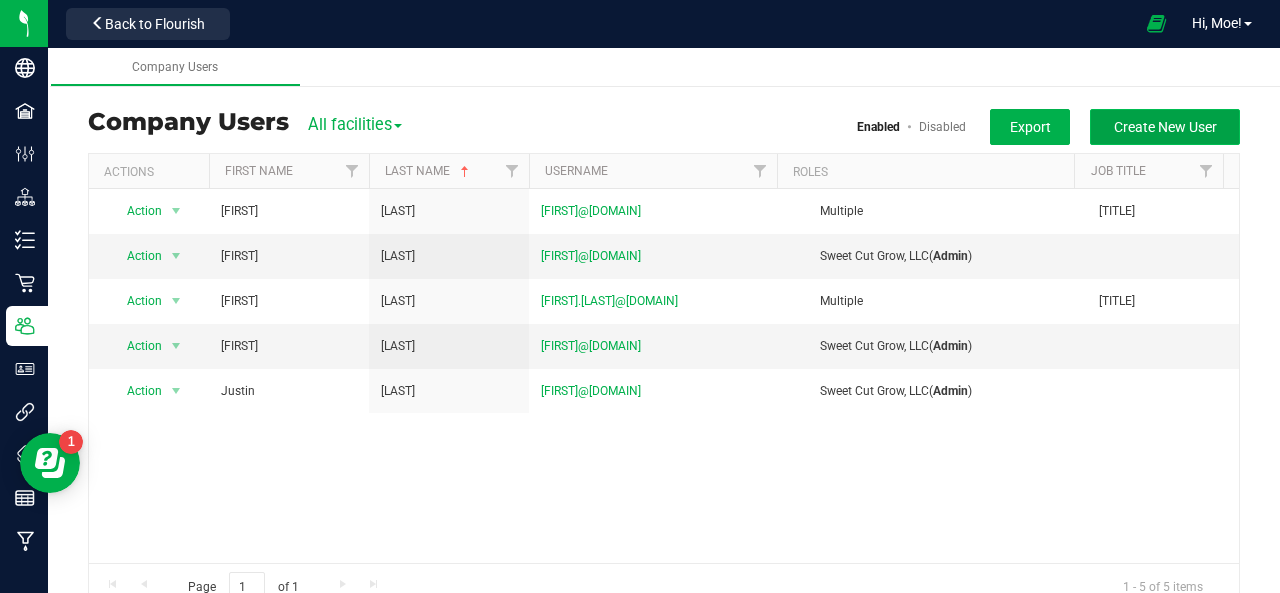 click on "Create New User" at bounding box center (1165, 127) 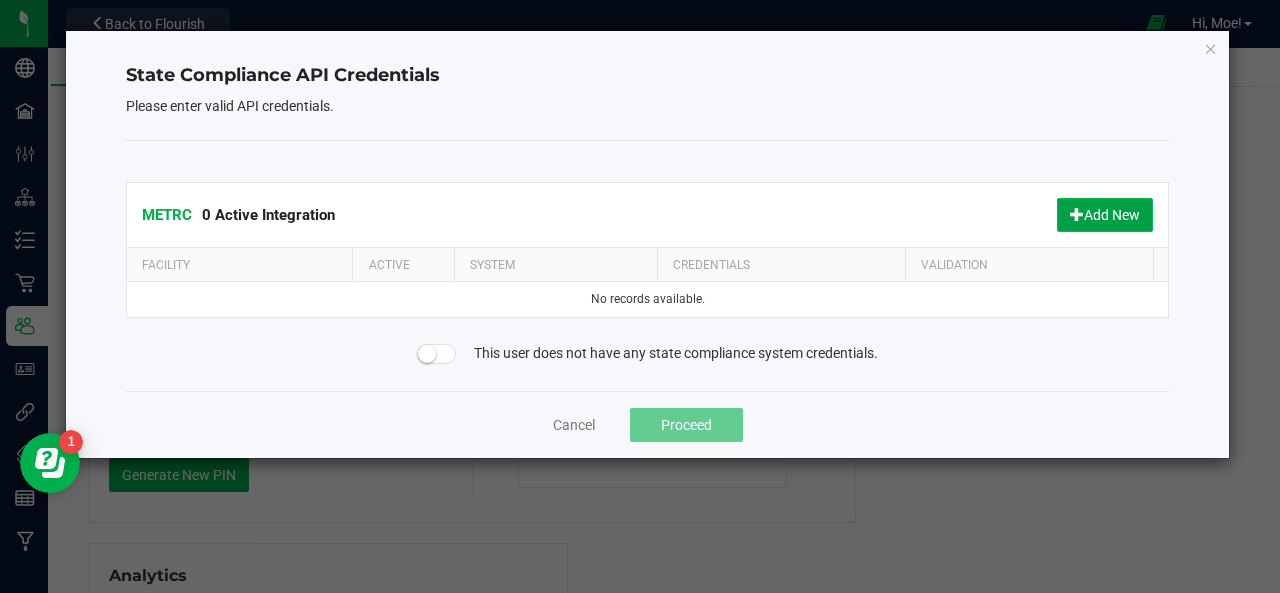 click on "Add New" 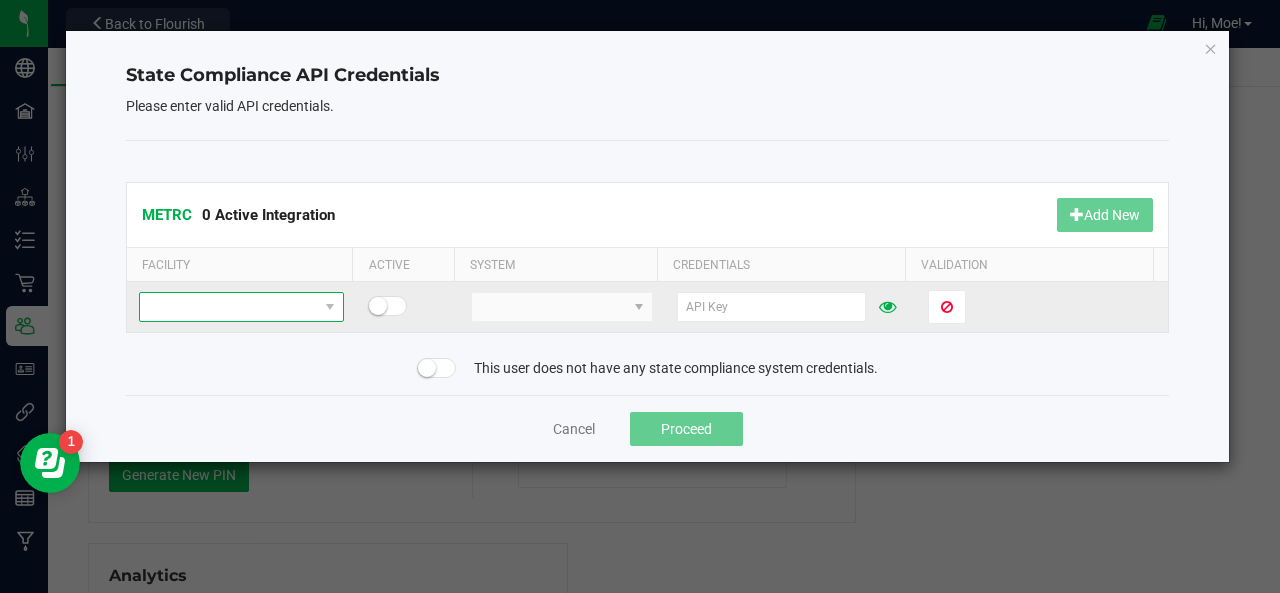 click at bounding box center (229, 307) 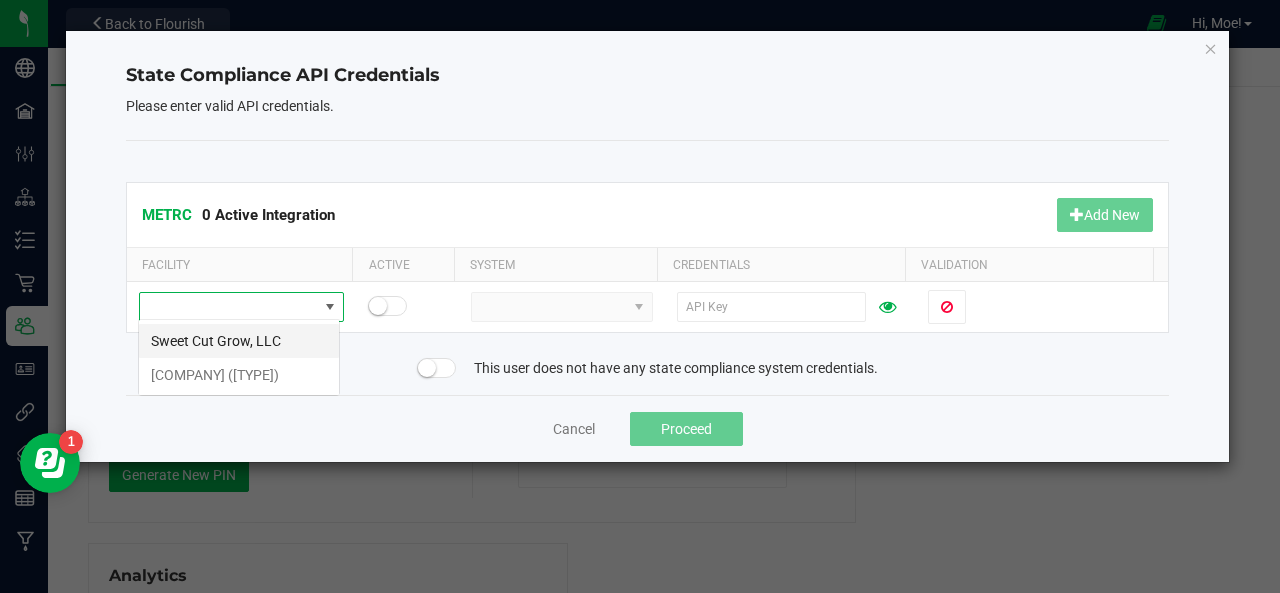 scroll, scrollTop: 99970, scrollLeft: 99798, axis: both 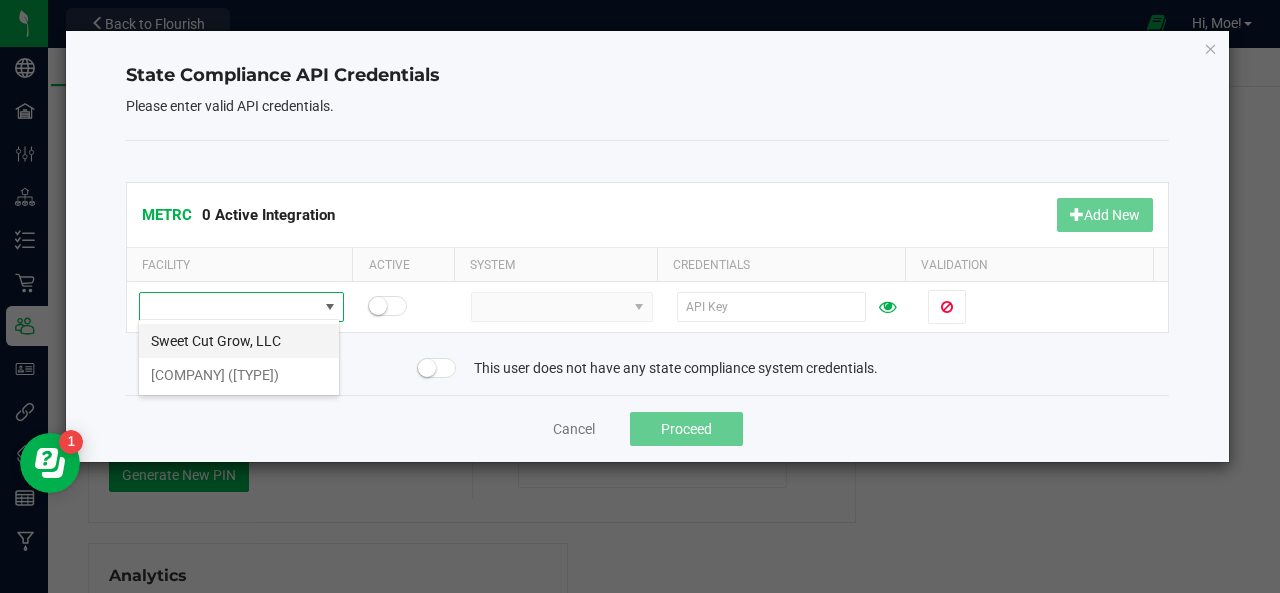 click on "Sweet Cut Grow, LLC" at bounding box center (239, 341) 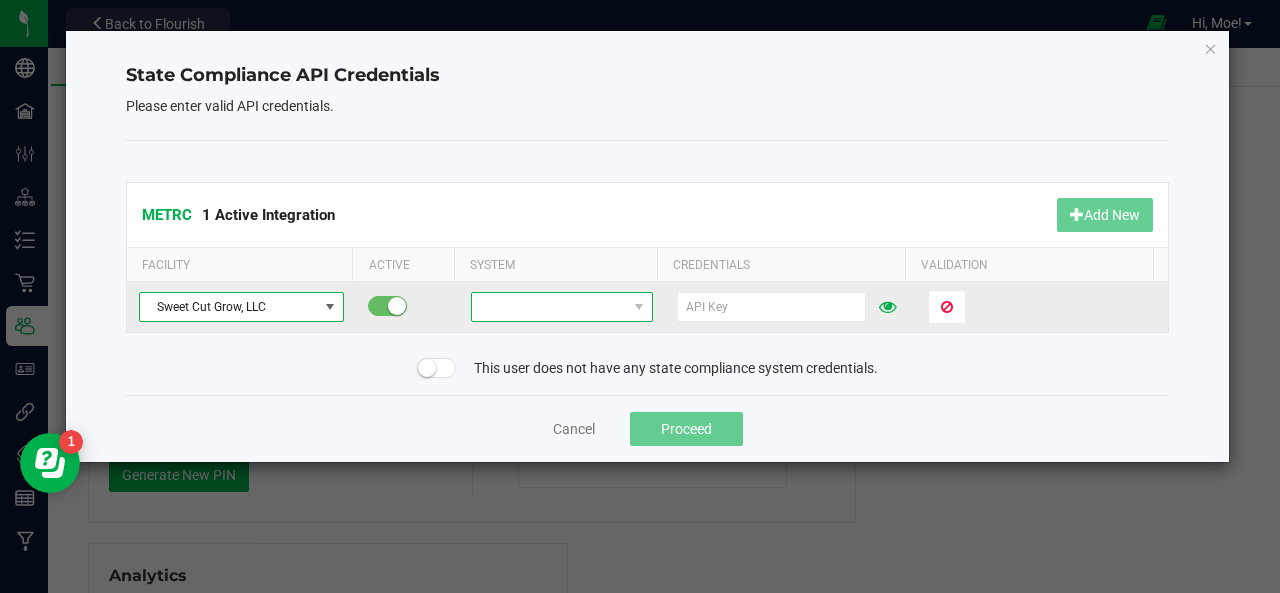 click at bounding box center [549, 307] 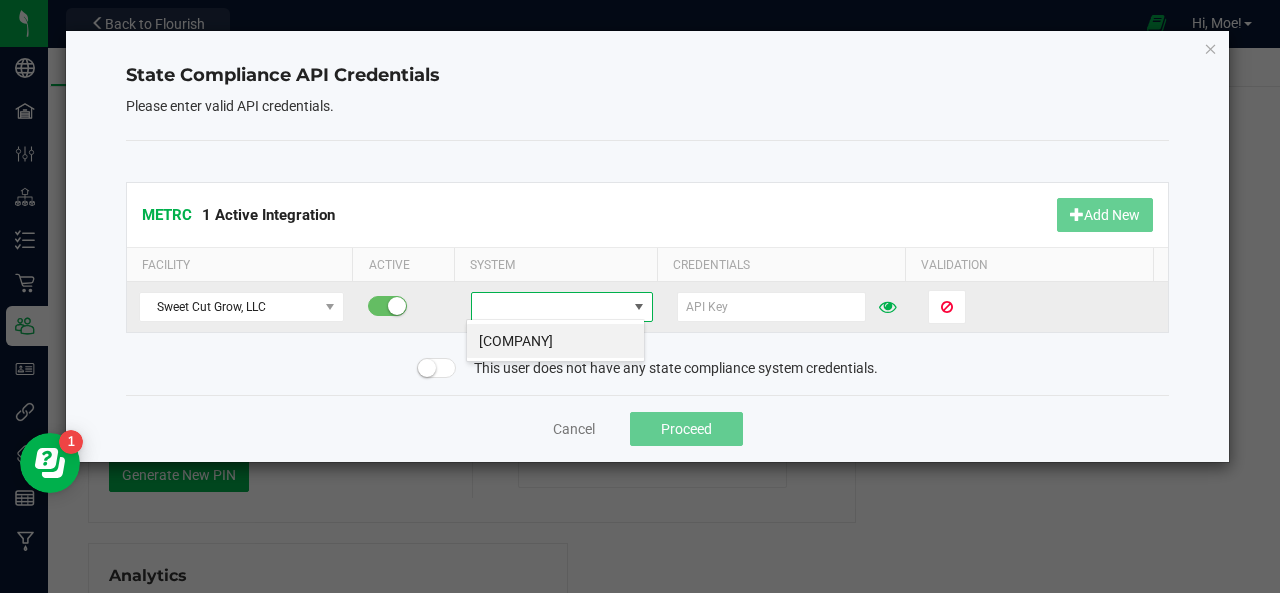 scroll, scrollTop: 99970, scrollLeft: 99820, axis: both 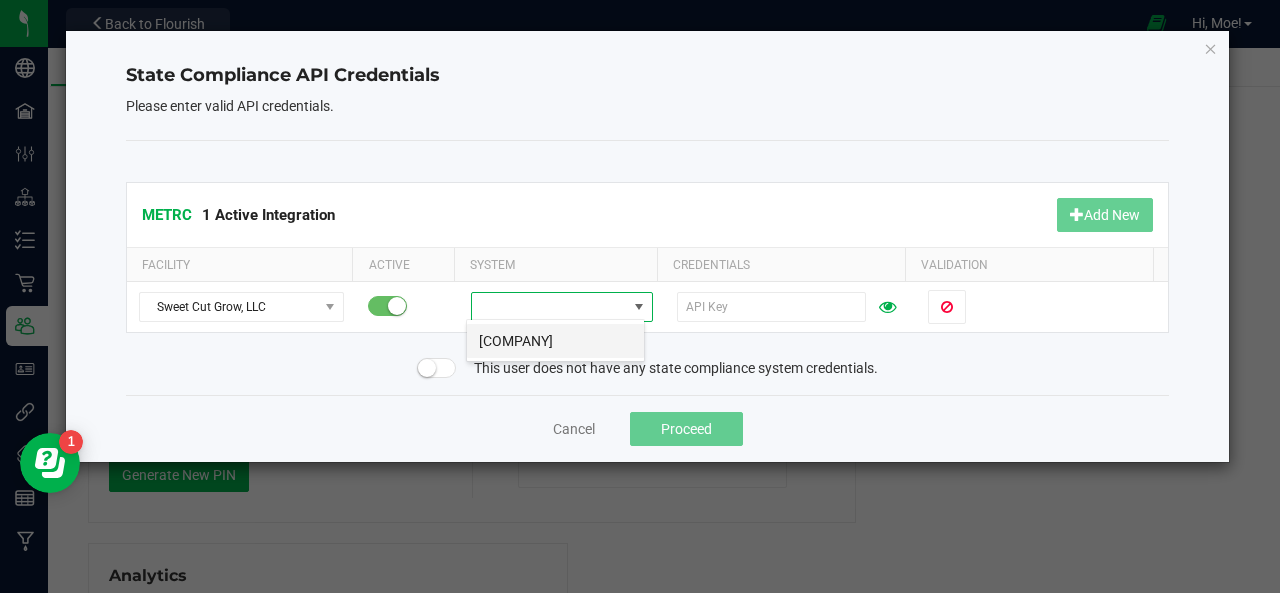 click on "[COMPANY]" at bounding box center (555, 341) 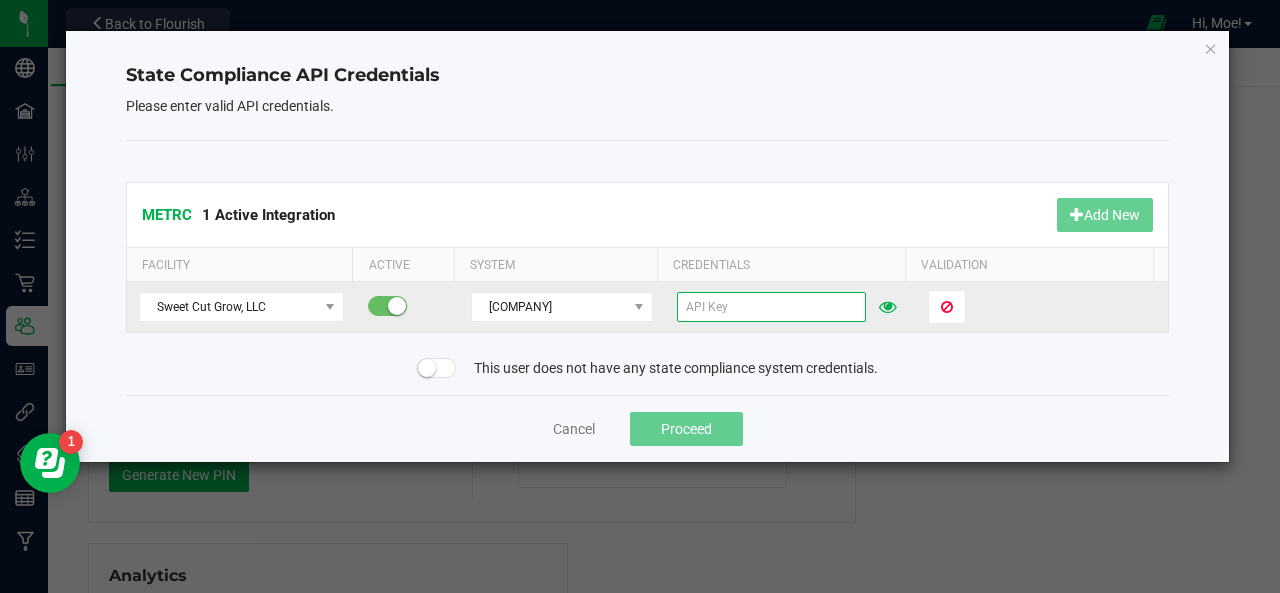 click at bounding box center [772, 307] 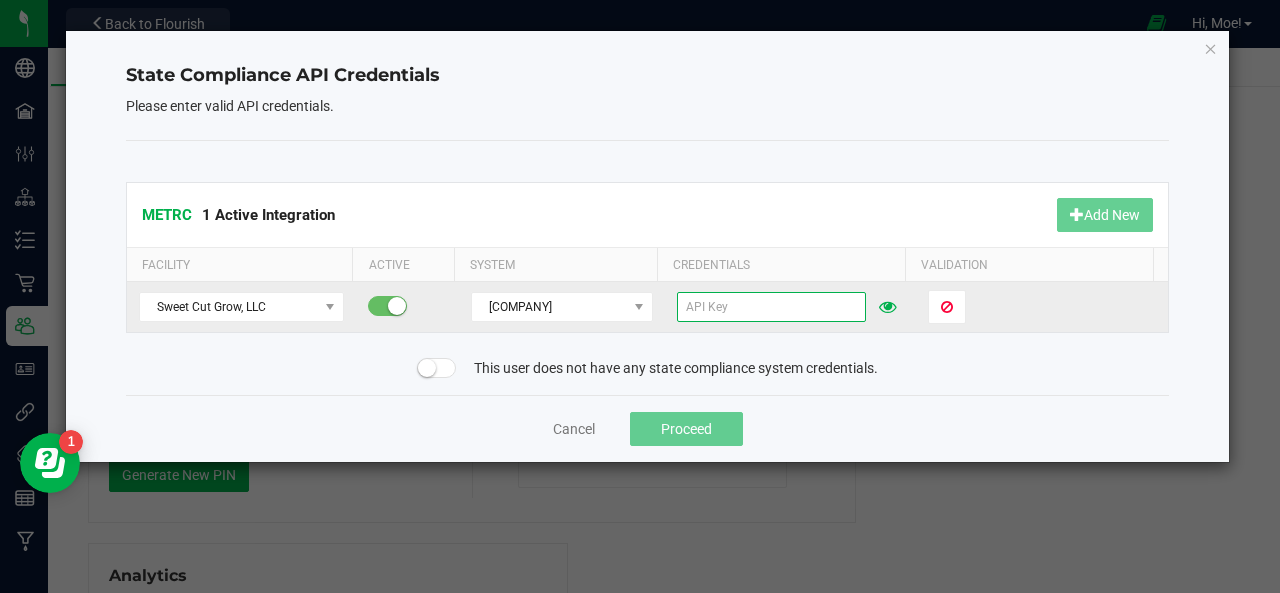 click at bounding box center (772, 307) 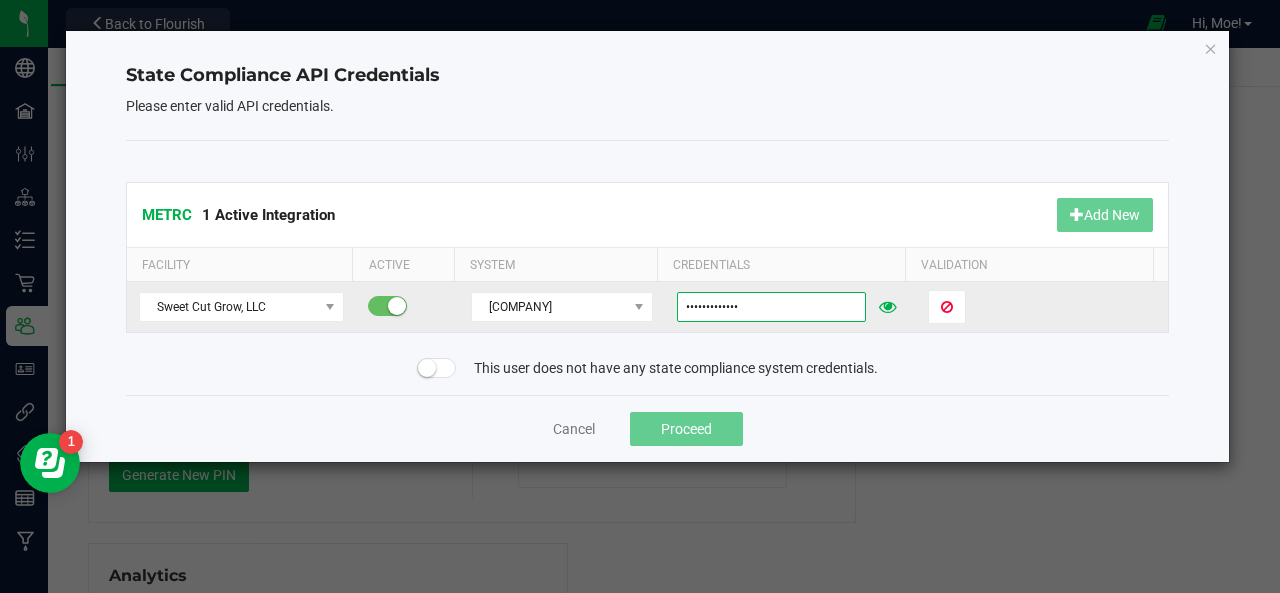 scroll, scrollTop: 0, scrollLeft: 26, axis: horizontal 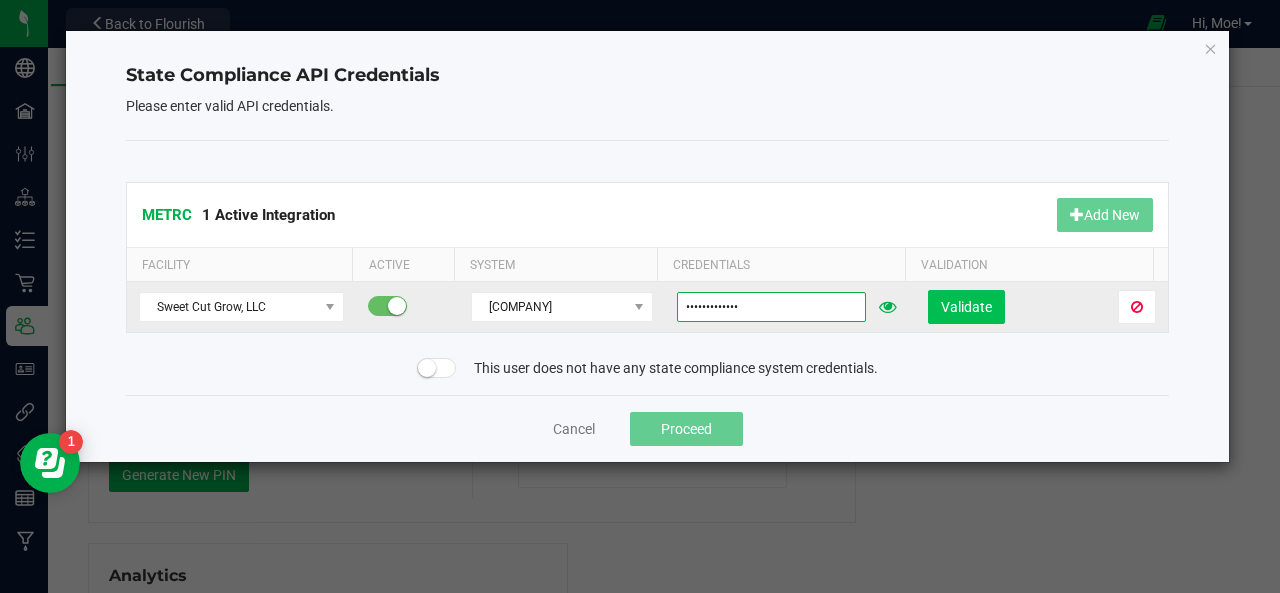type on "[CREDIT CARD]" 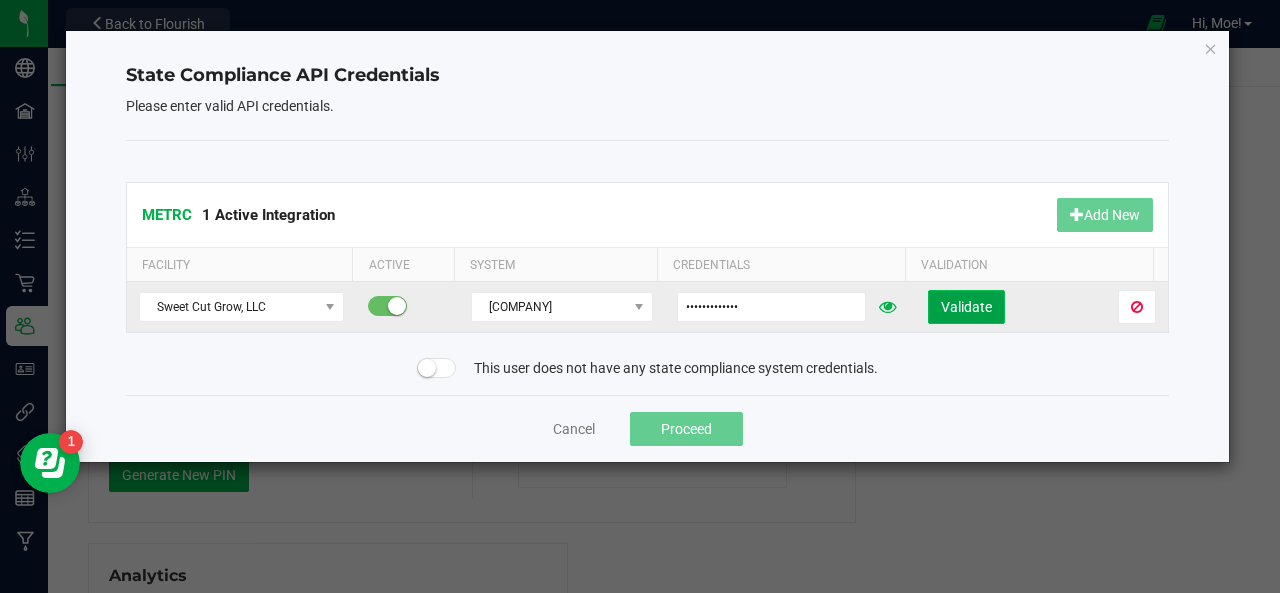 click on "Validate" 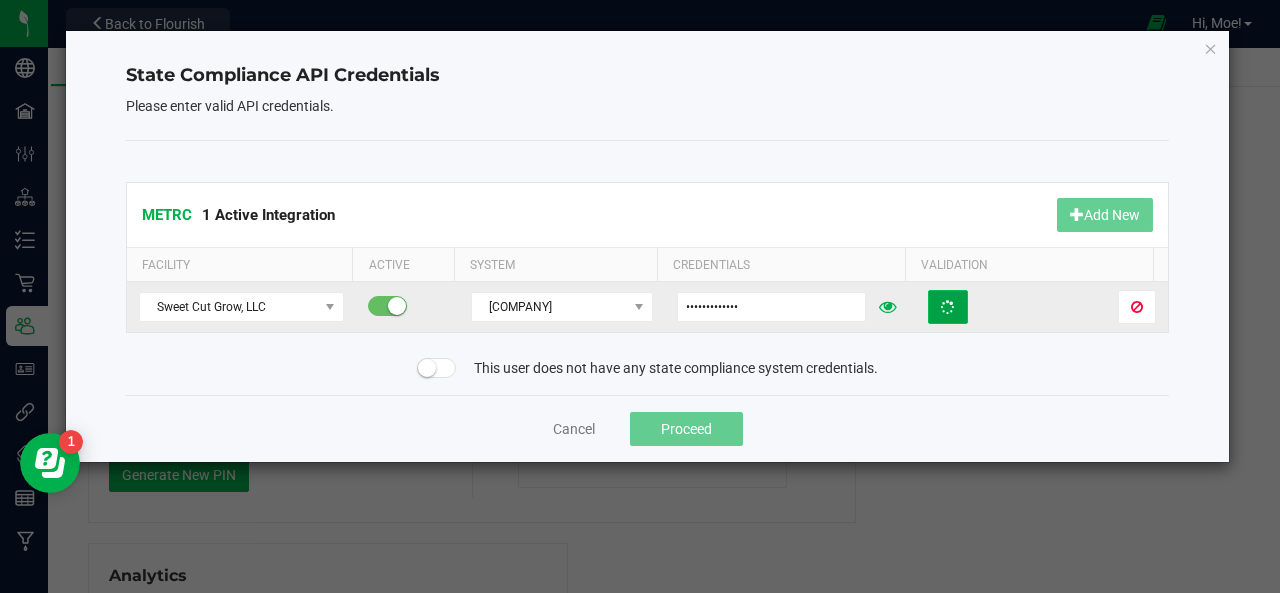 scroll, scrollTop: 0, scrollLeft: 0, axis: both 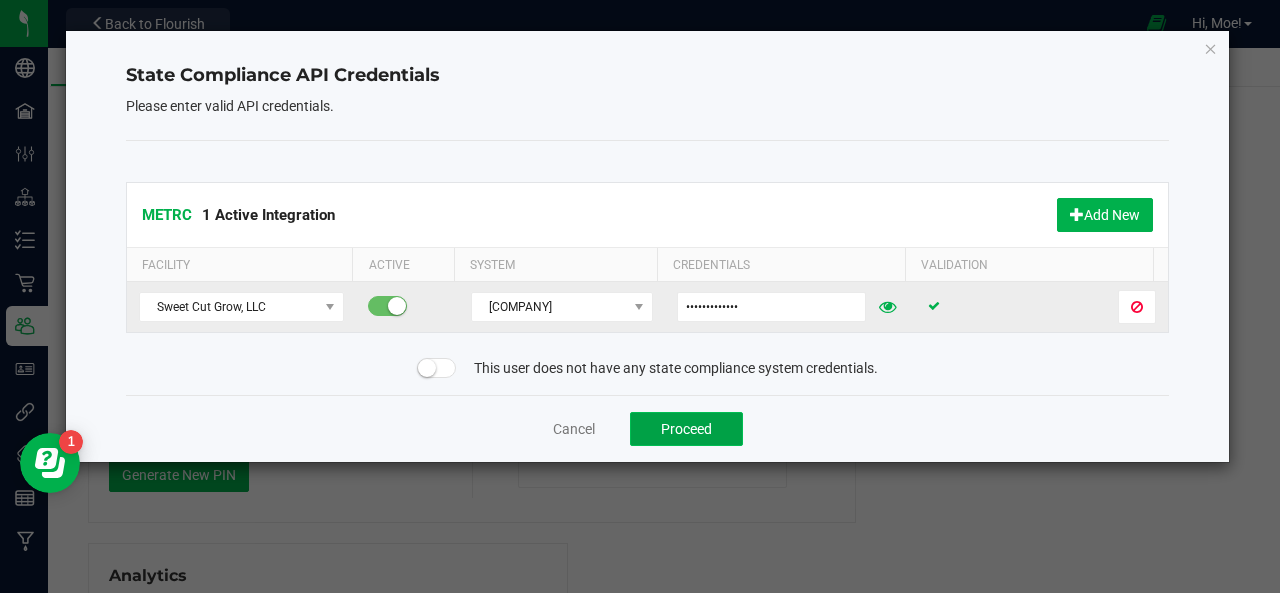 click on "Proceed" 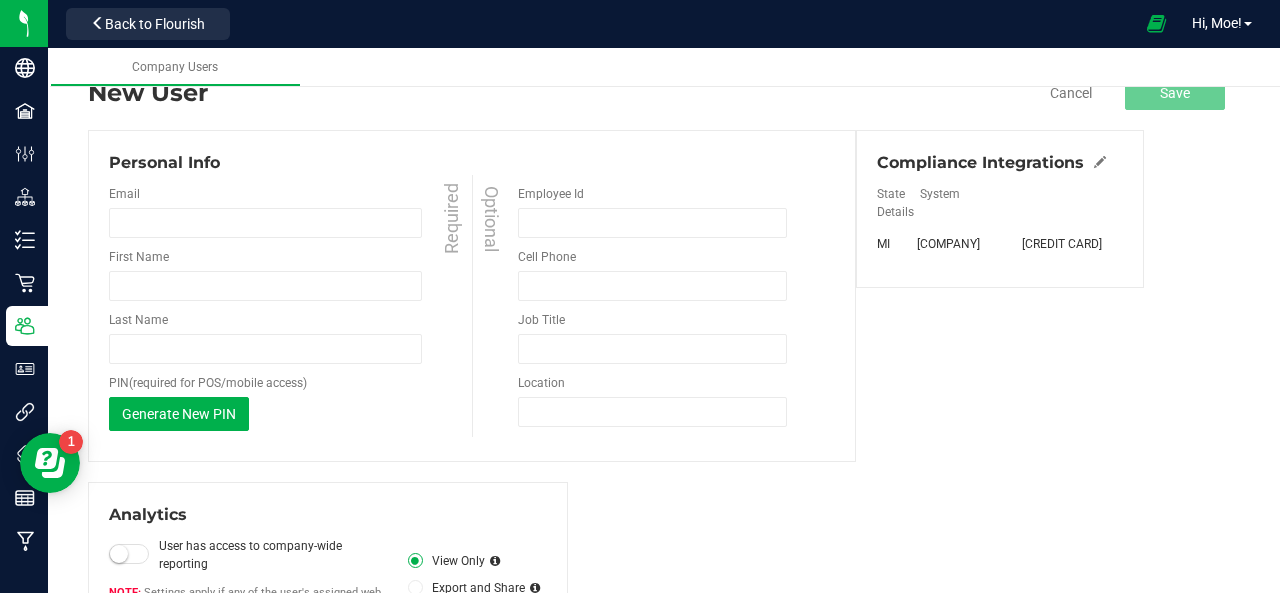 scroll, scrollTop: 0, scrollLeft: 0, axis: both 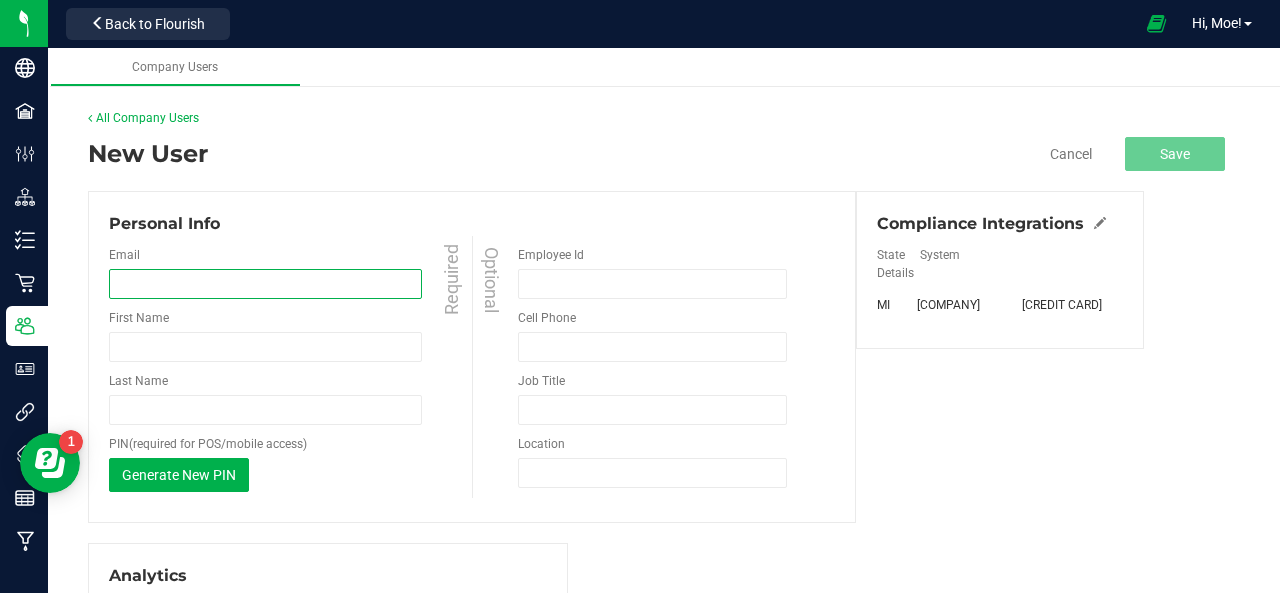 click at bounding box center (265, 284) 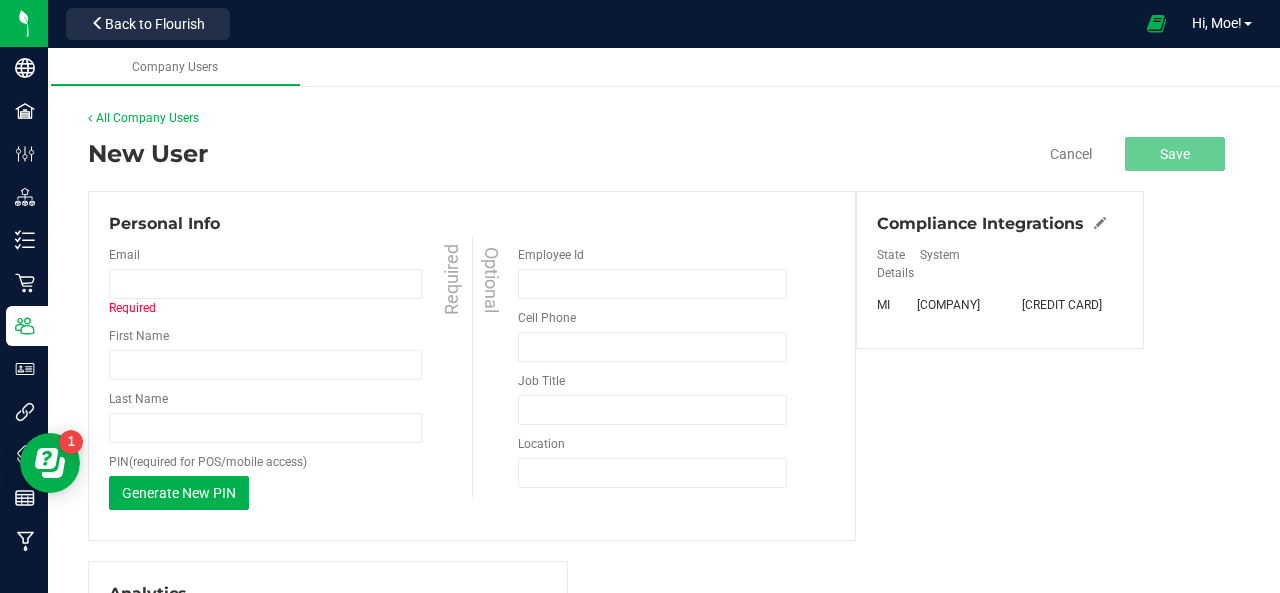 drag, startPoint x: 1013, startPoint y: 301, endPoint x: 1096, endPoint y: 307, distance: 83.21658 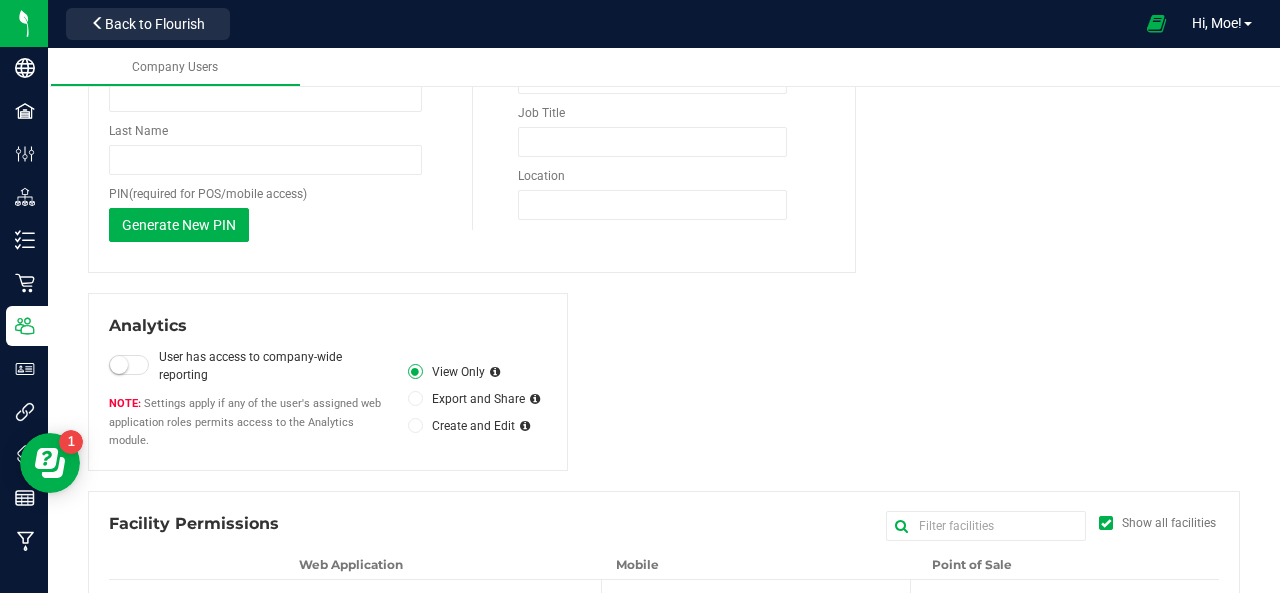 scroll, scrollTop: 271, scrollLeft: 0, axis: vertical 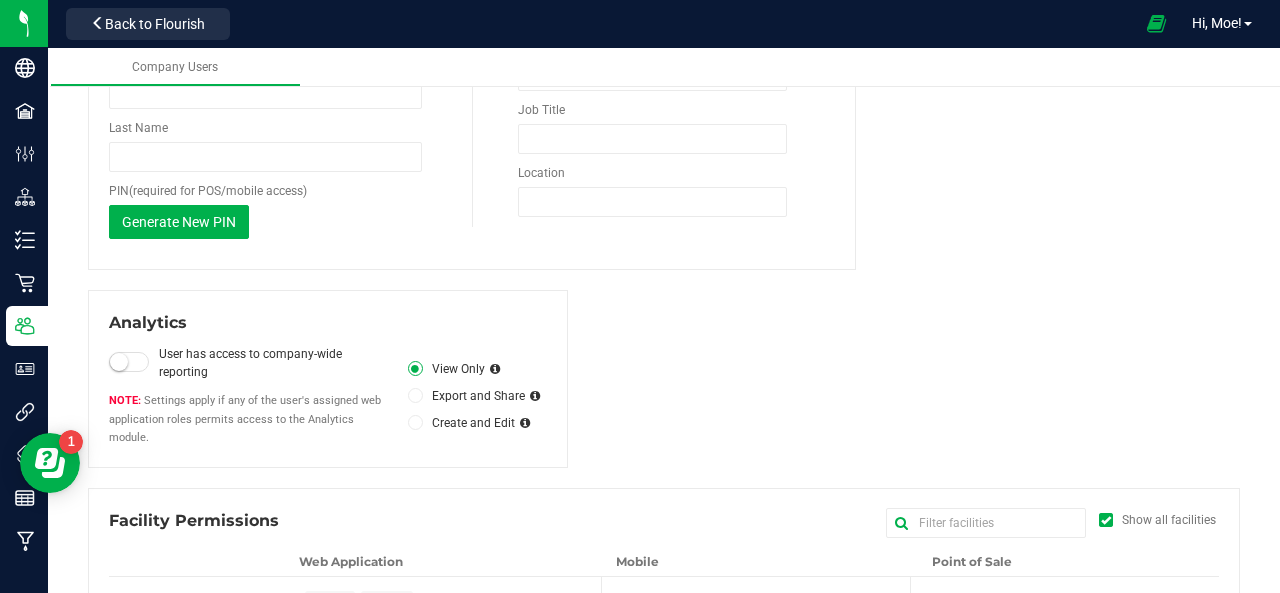 click at bounding box center (119, 362) 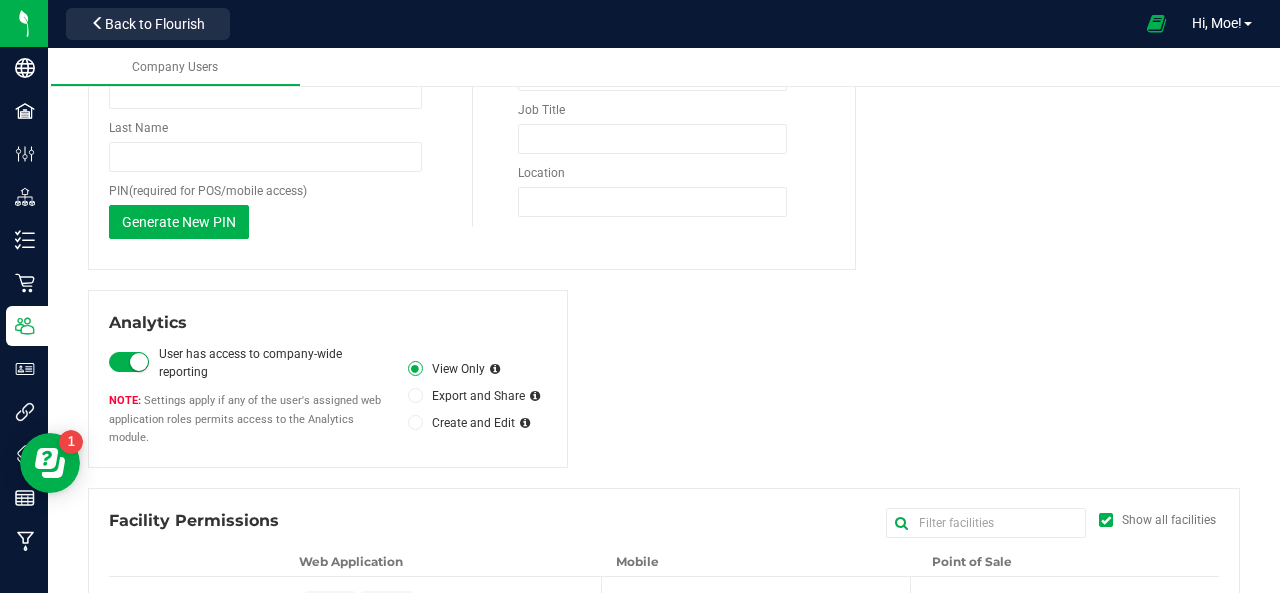 scroll, scrollTop: 383, scrollLeft: 0, axis: vertical 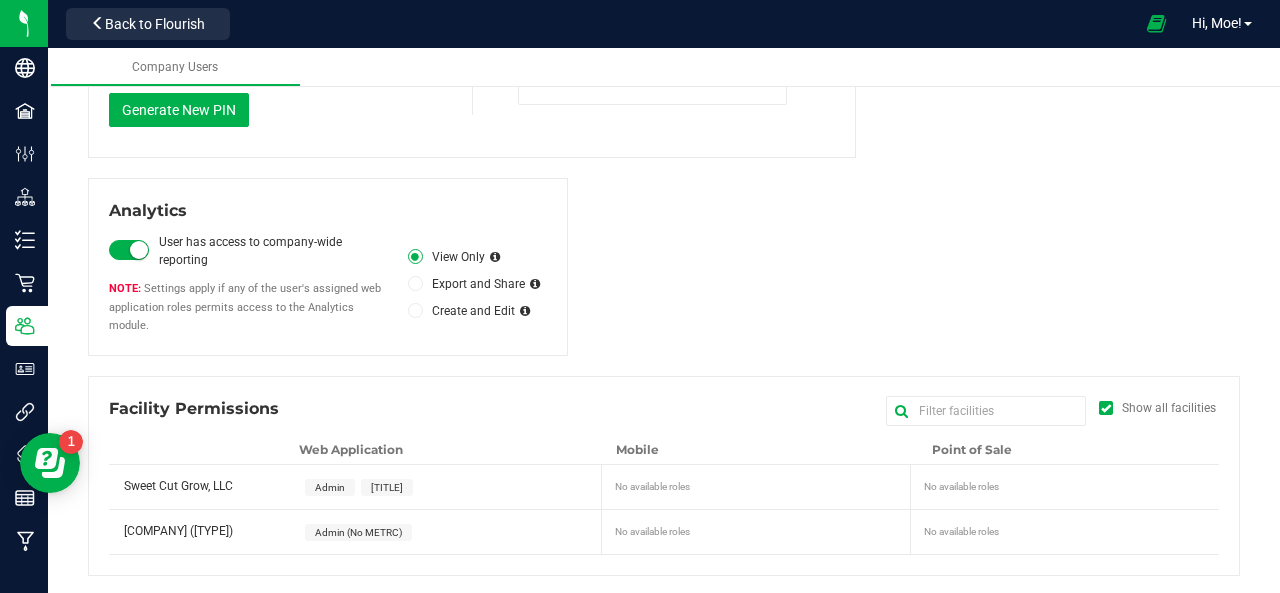 click on "Admin" at bounding box center [330, 487] 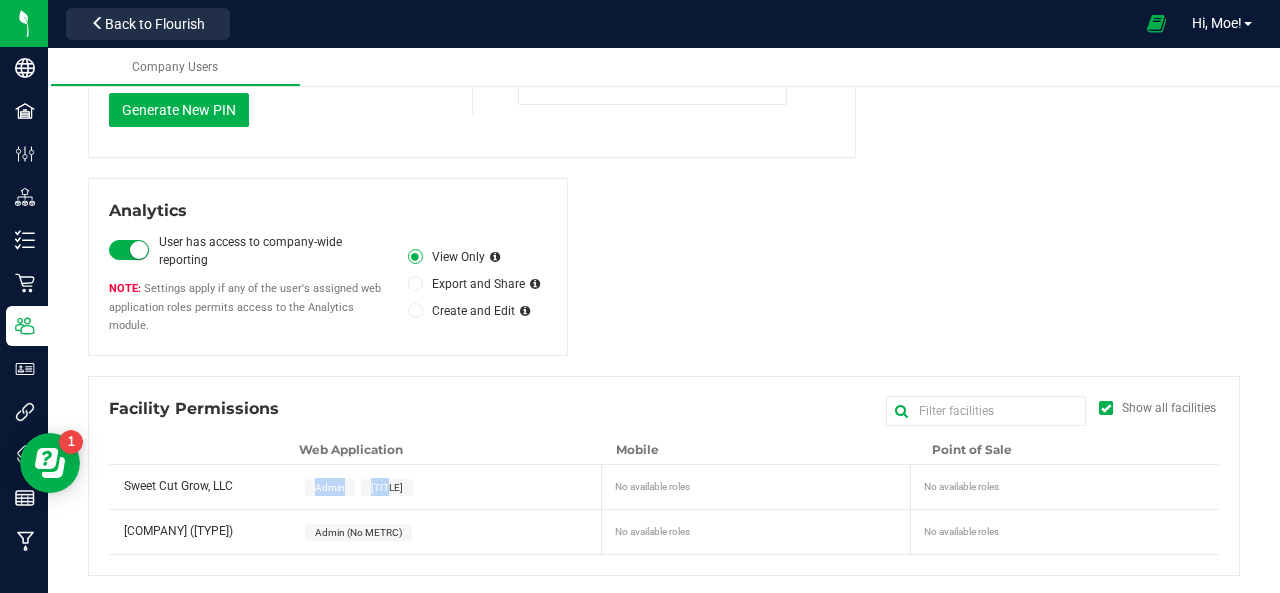 click on "Admin" at bounding box center [330, 487] 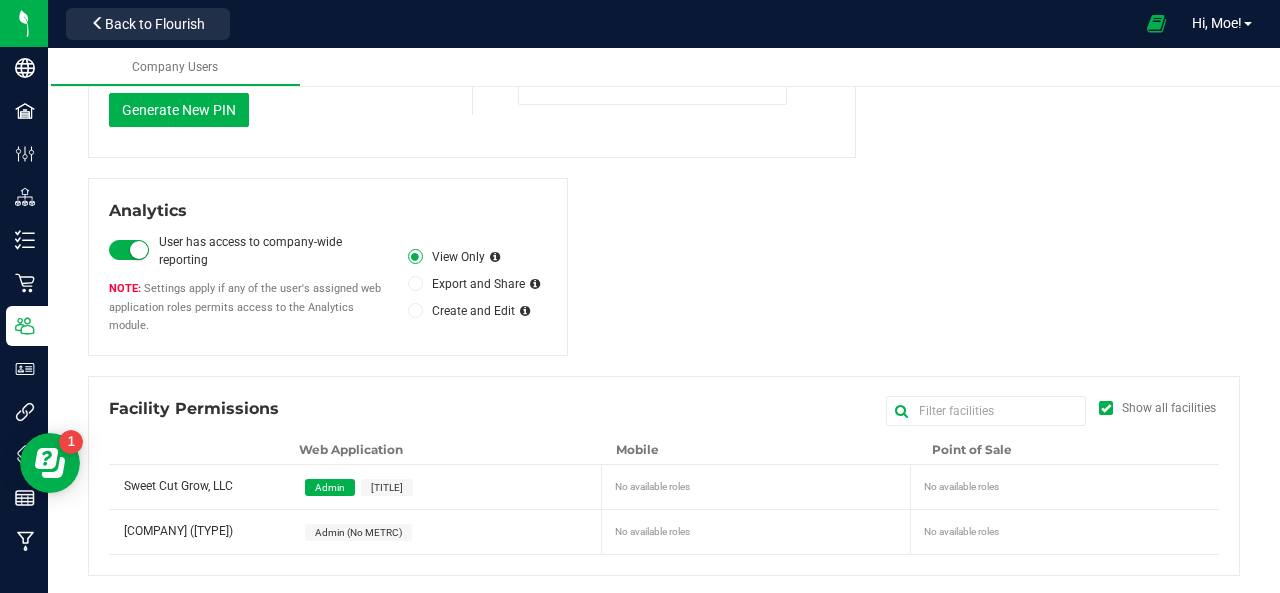 click on "Analytics
User has access to company-wide reporting
Settings apply if any of the user's assigned web application roles permits access to the Analytics module.
View Only" at bounding box center (664, 267) 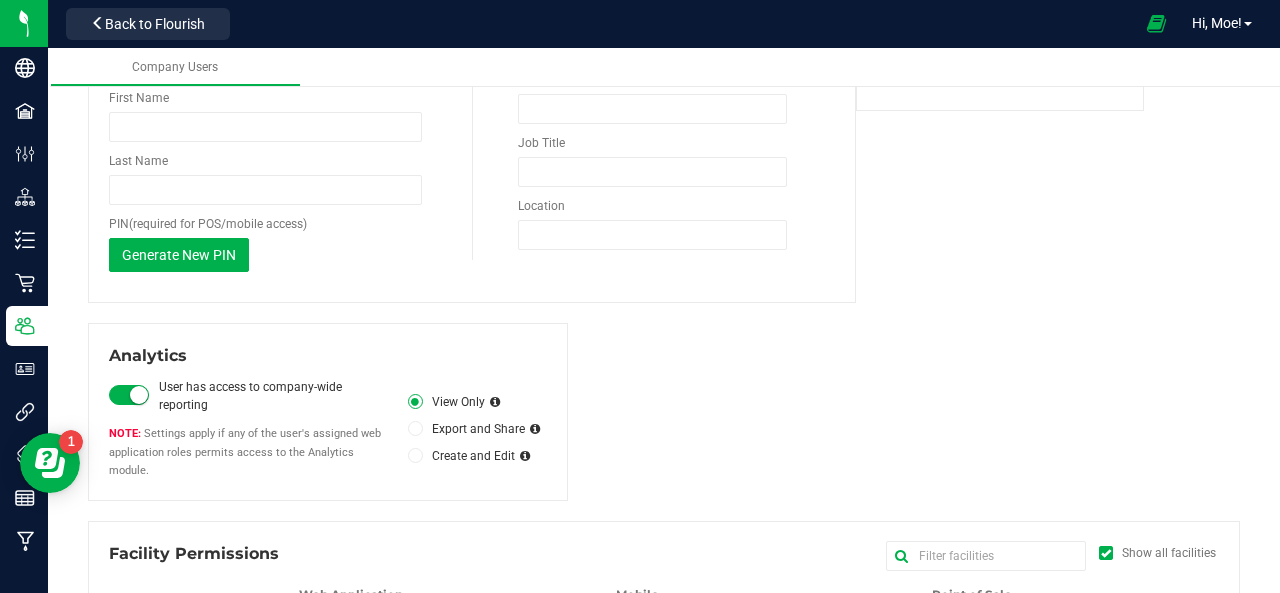 scroll, scrollTop: 0, scrollLeft: 0, axis: both 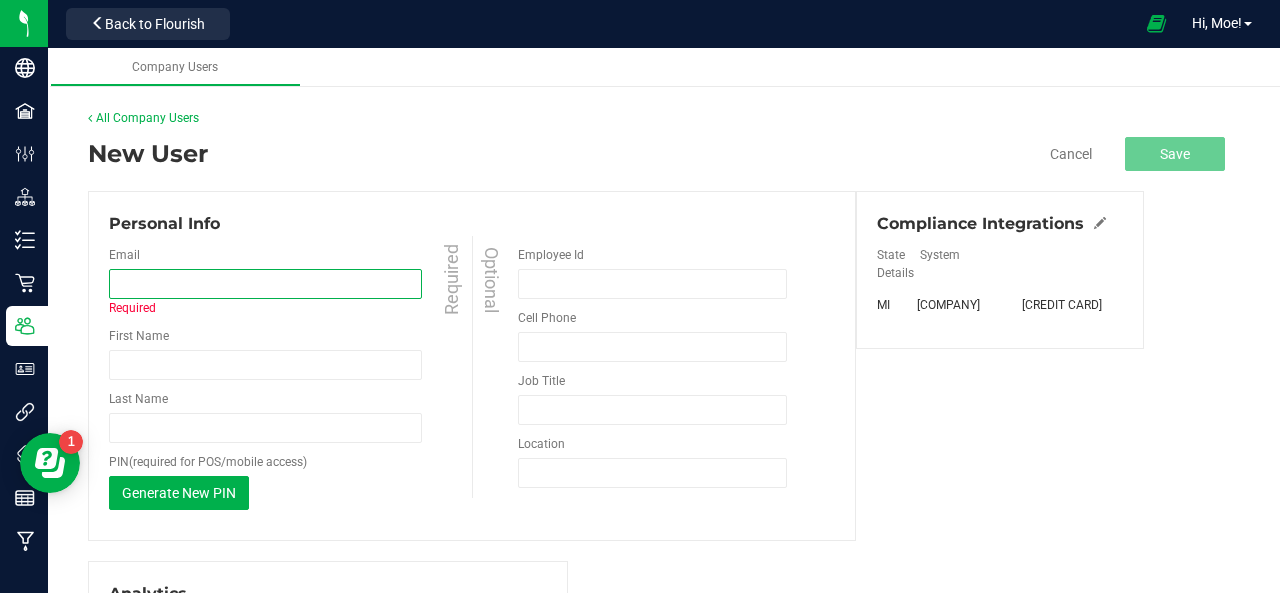 click at bounding box center (265, 284) 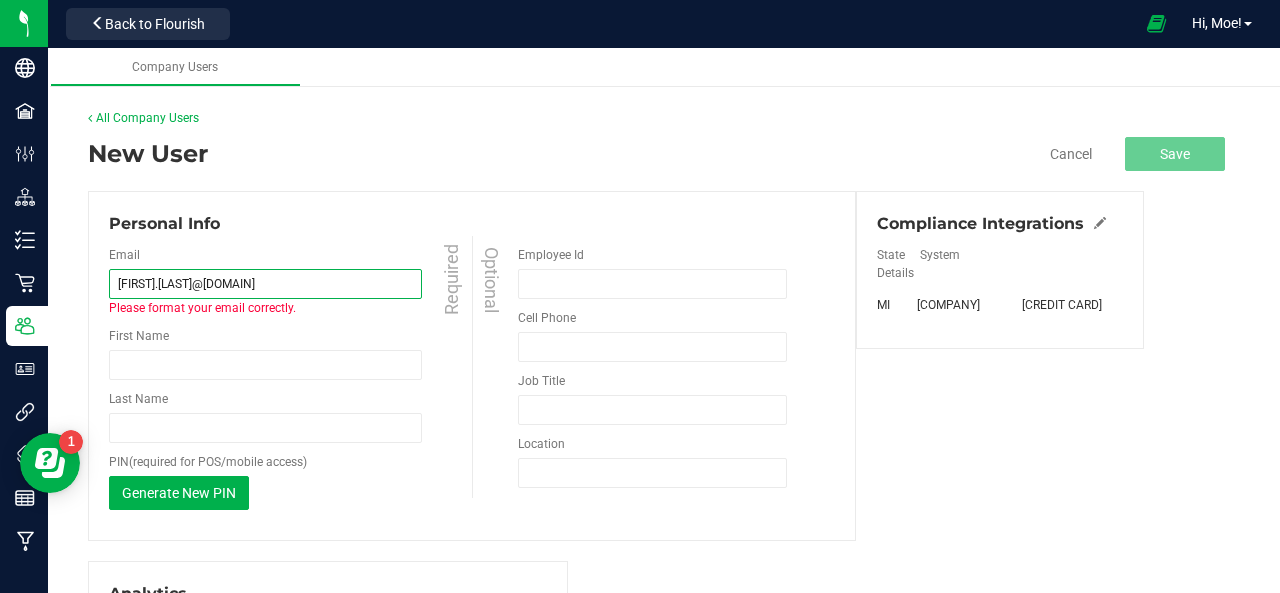 type on "[FIRST].[LAST]@[DOMAIN]" 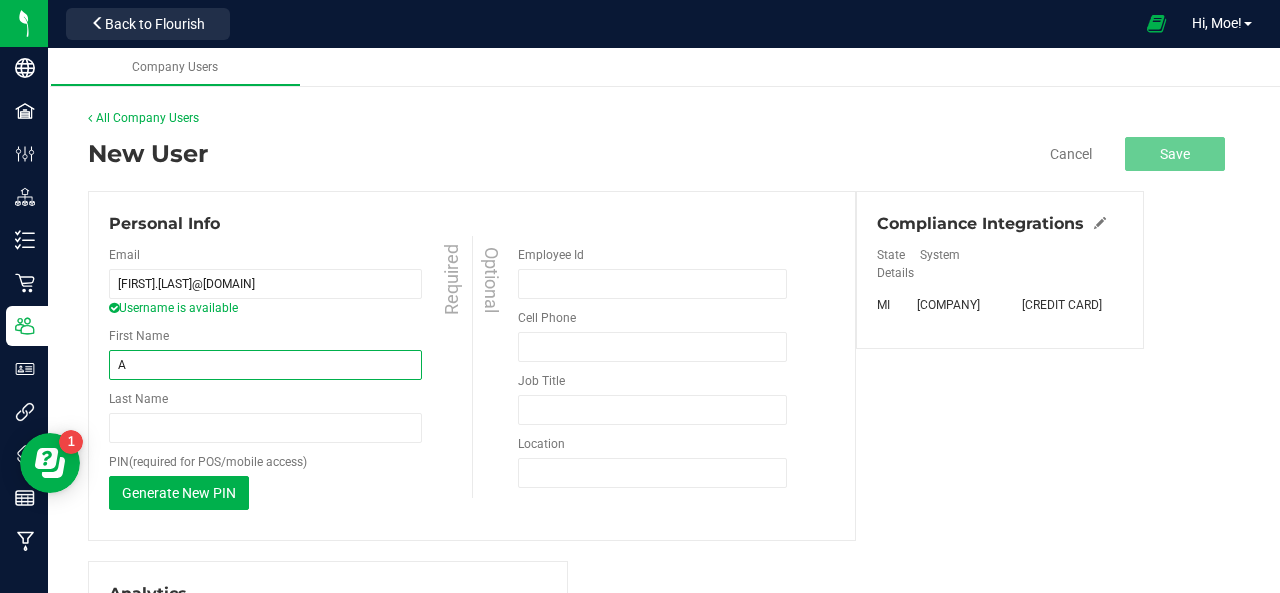 type on "[FIRST]" 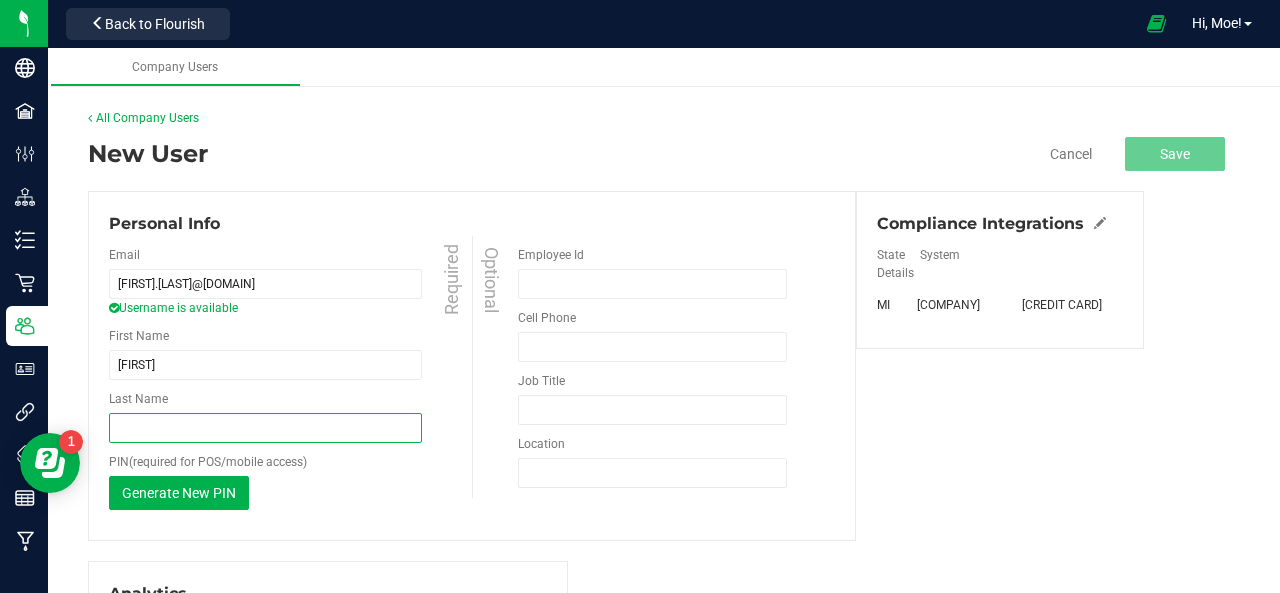 click on "Last Name" at bounding box center (265, 428) 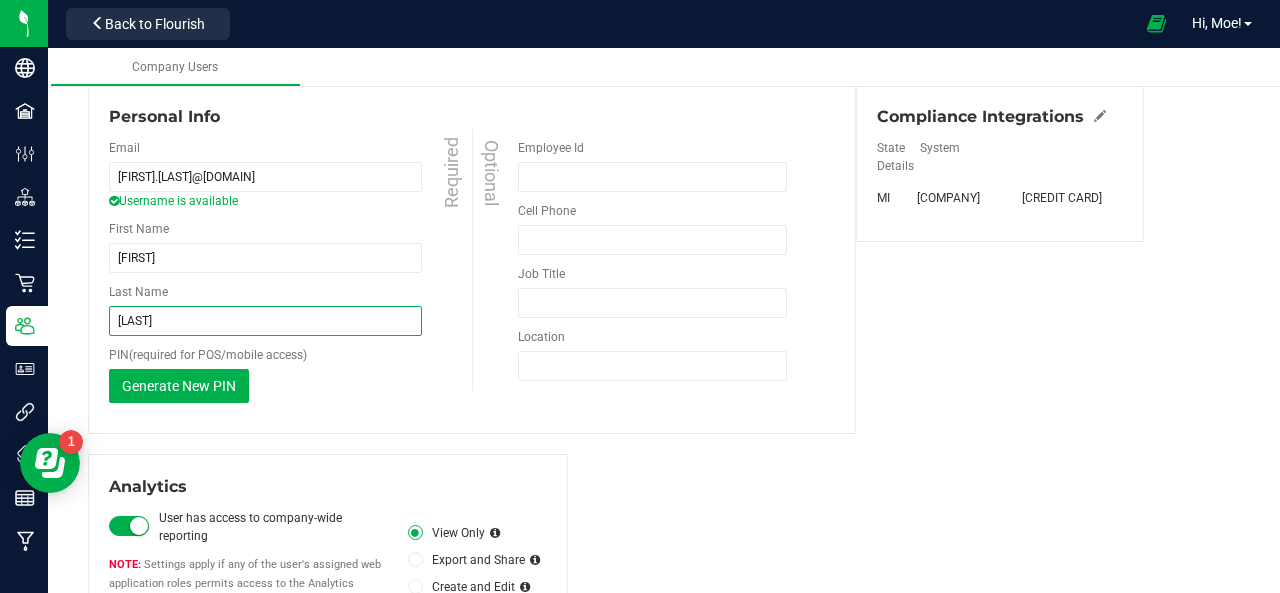 scroll, scrollTop: 0, scrollLeft: 0, axis: both 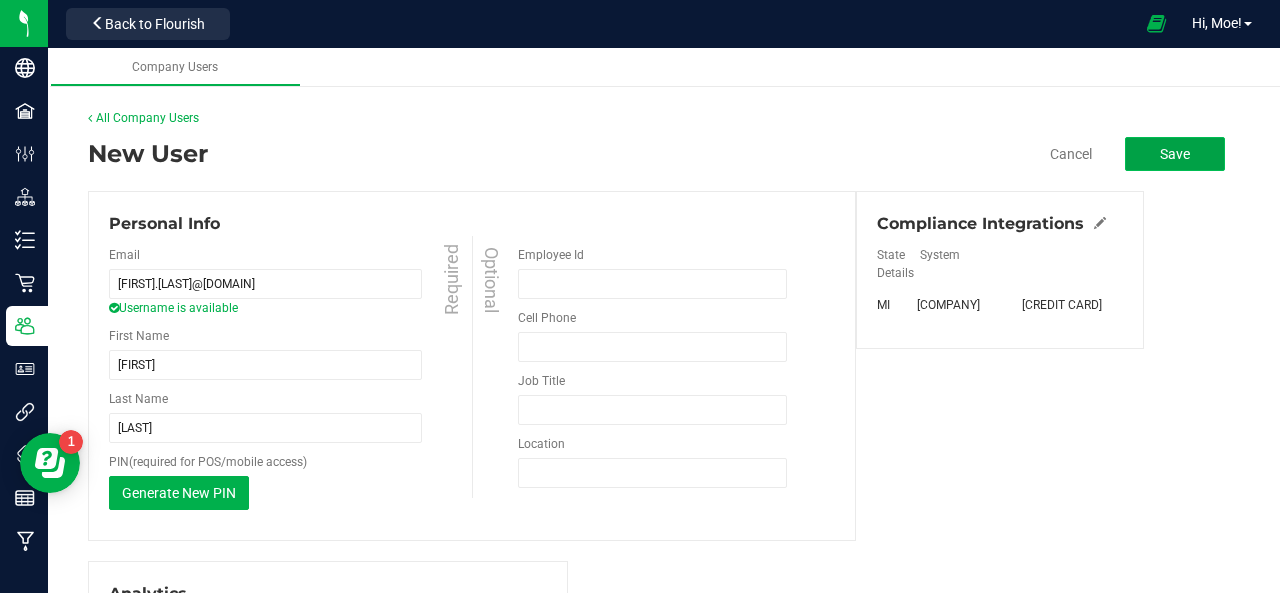click on "Save" 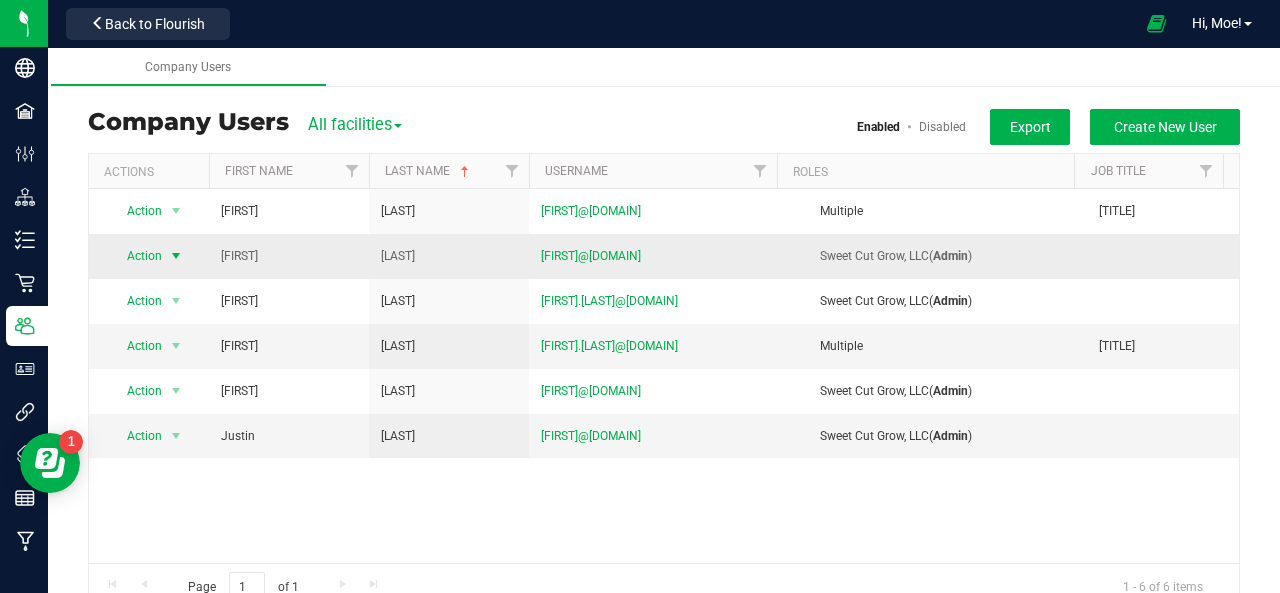 click at bounding box center [176, 256] 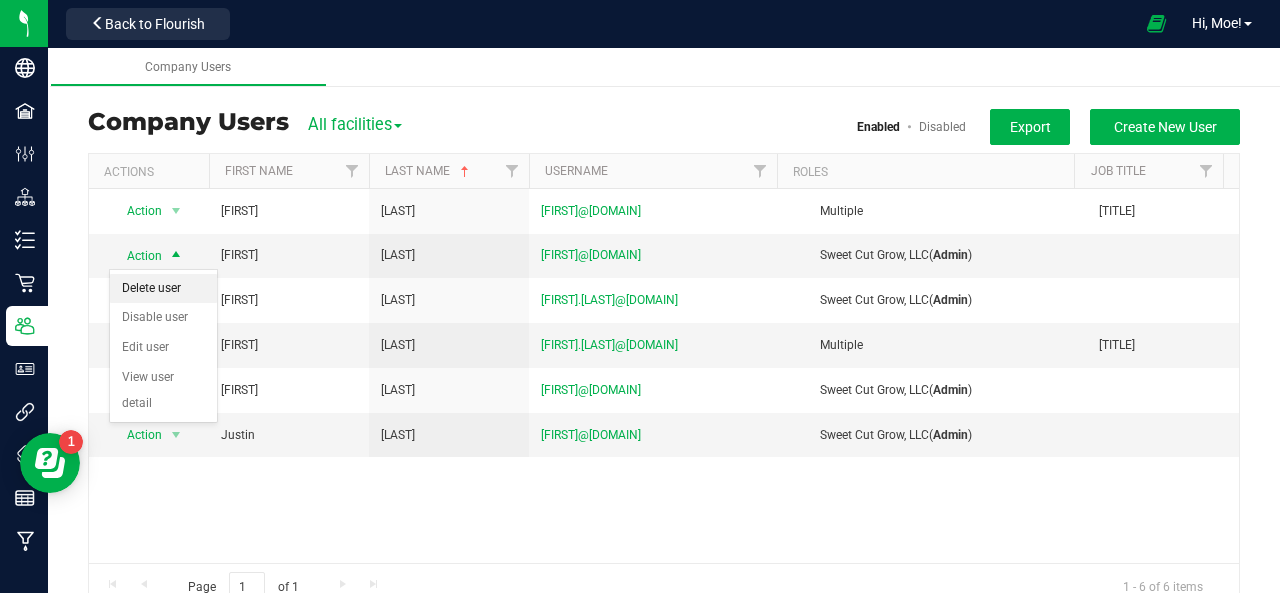 click on "Delete user" at bounding box center [163, 289] 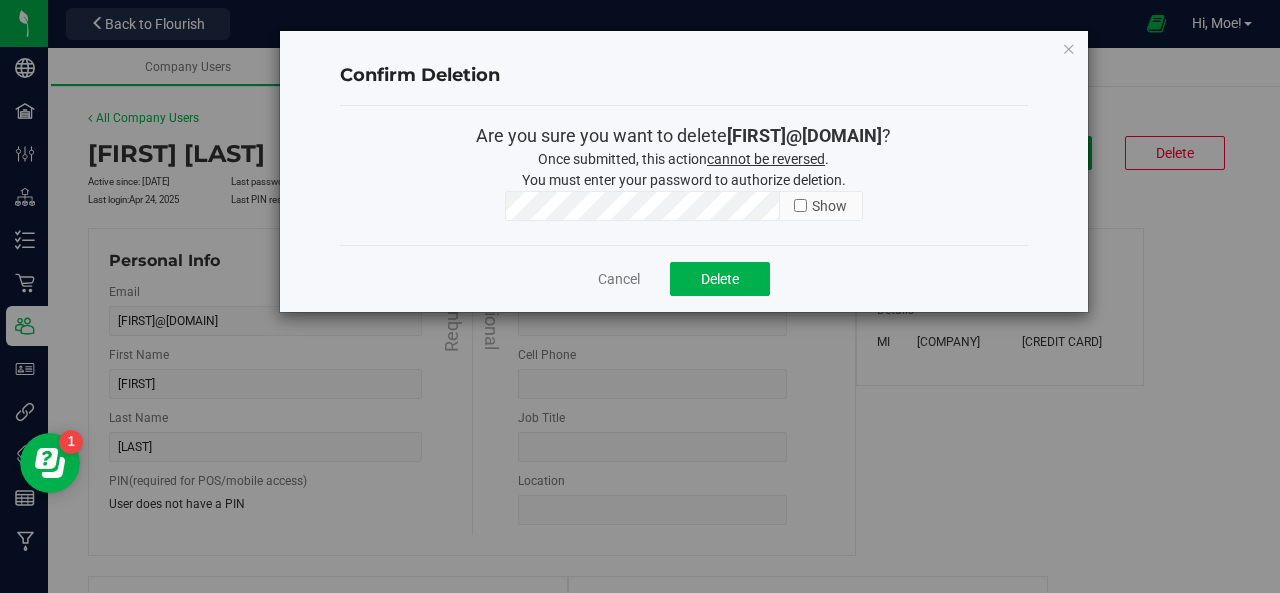 click at bounding box center [800, 205] 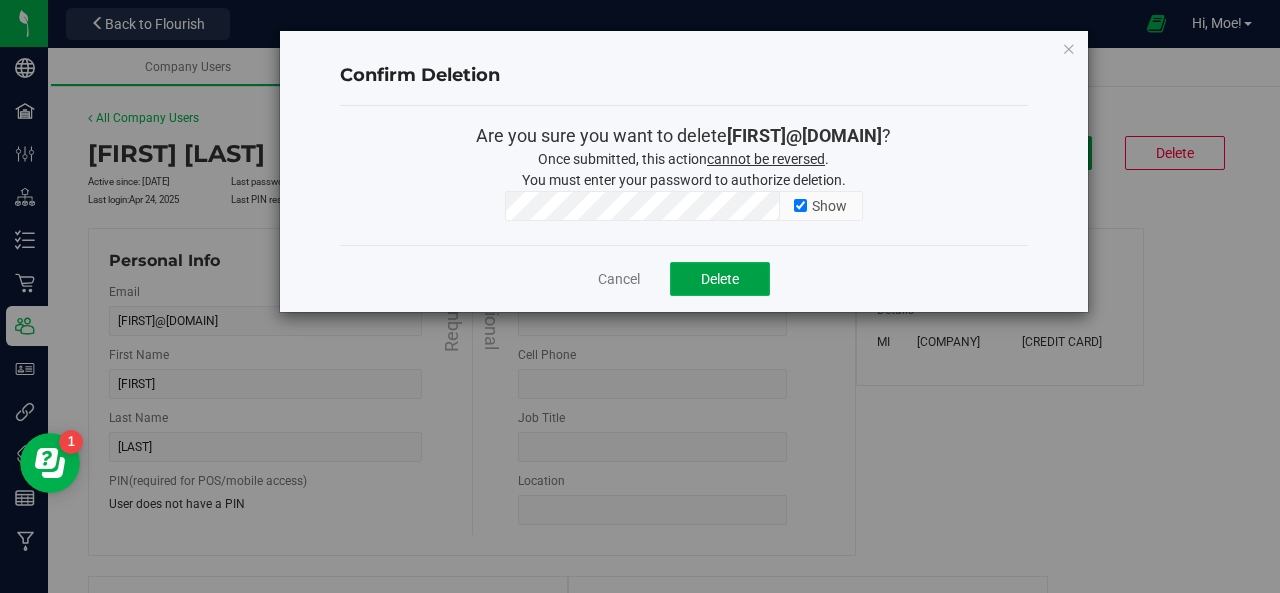 click on "Delete" 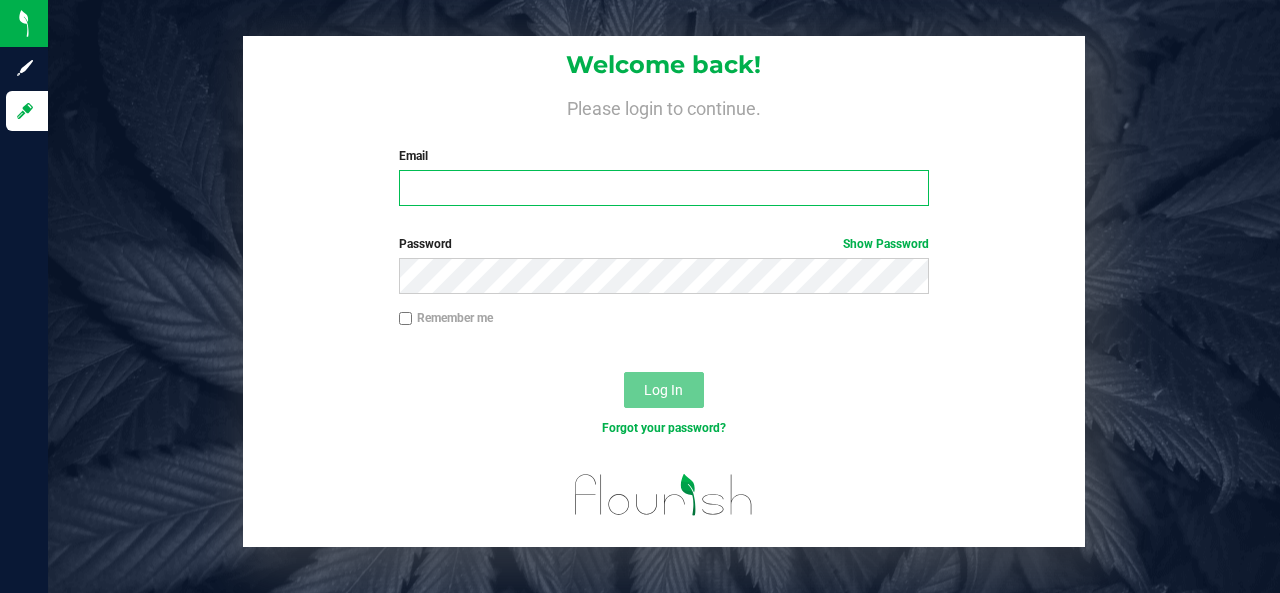 click on "Email" at bounding box center [664, 188] 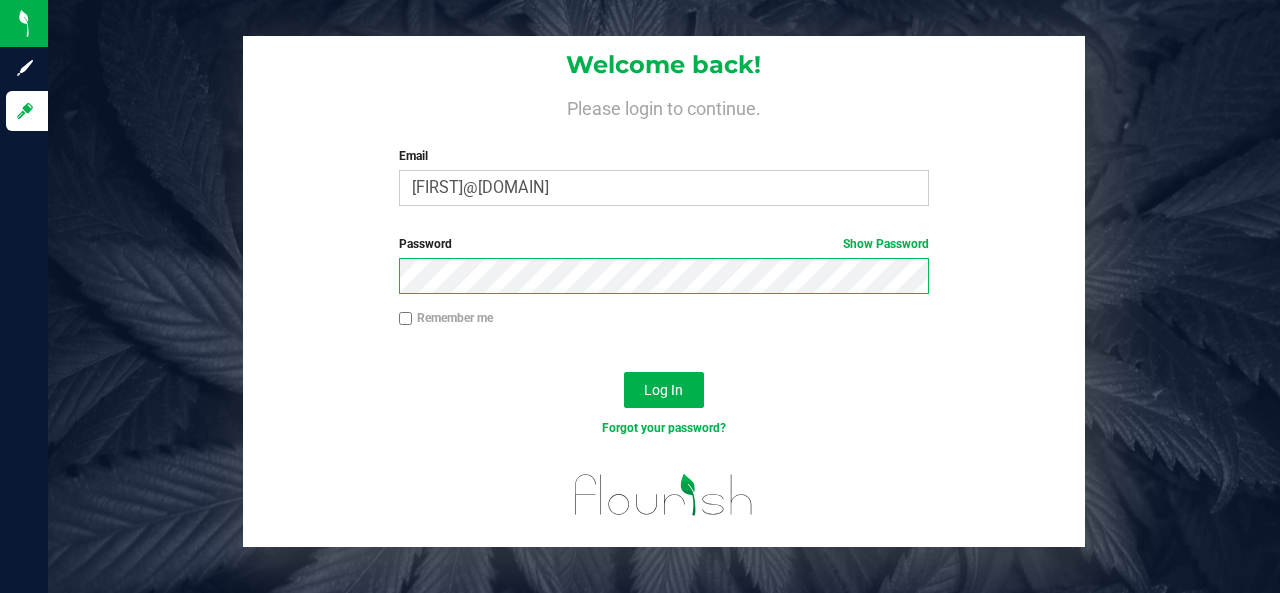 click on "Log In" at bounding box center [664, 390] 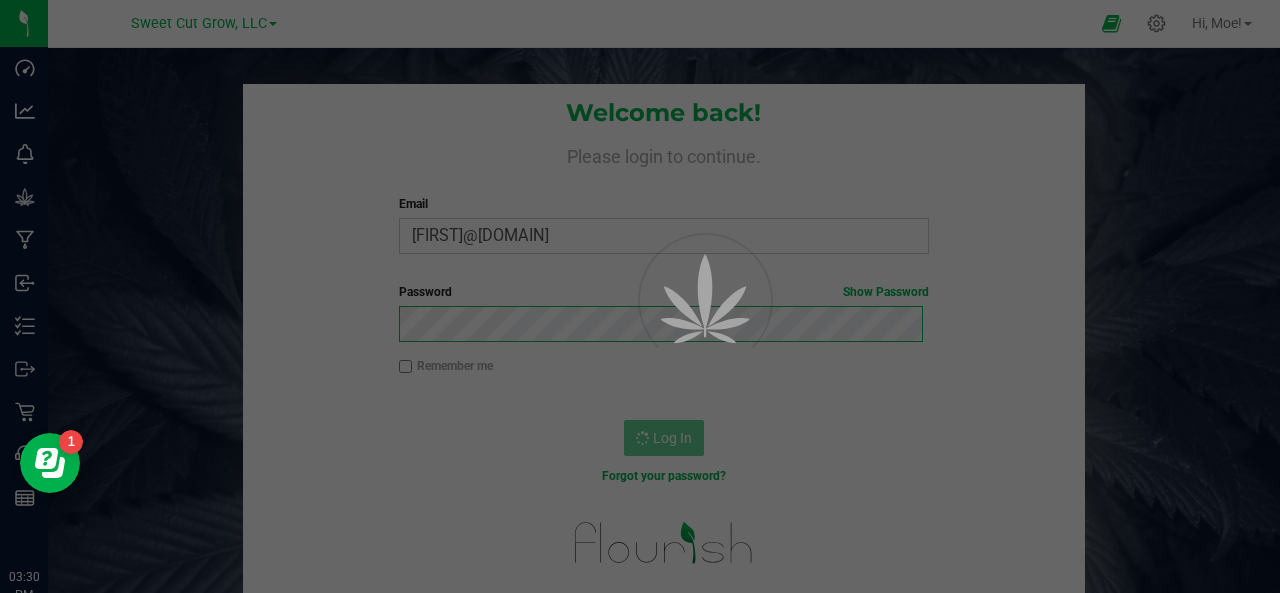 scroll, scrollTop: 0, scrollLeft: 0, axis: both 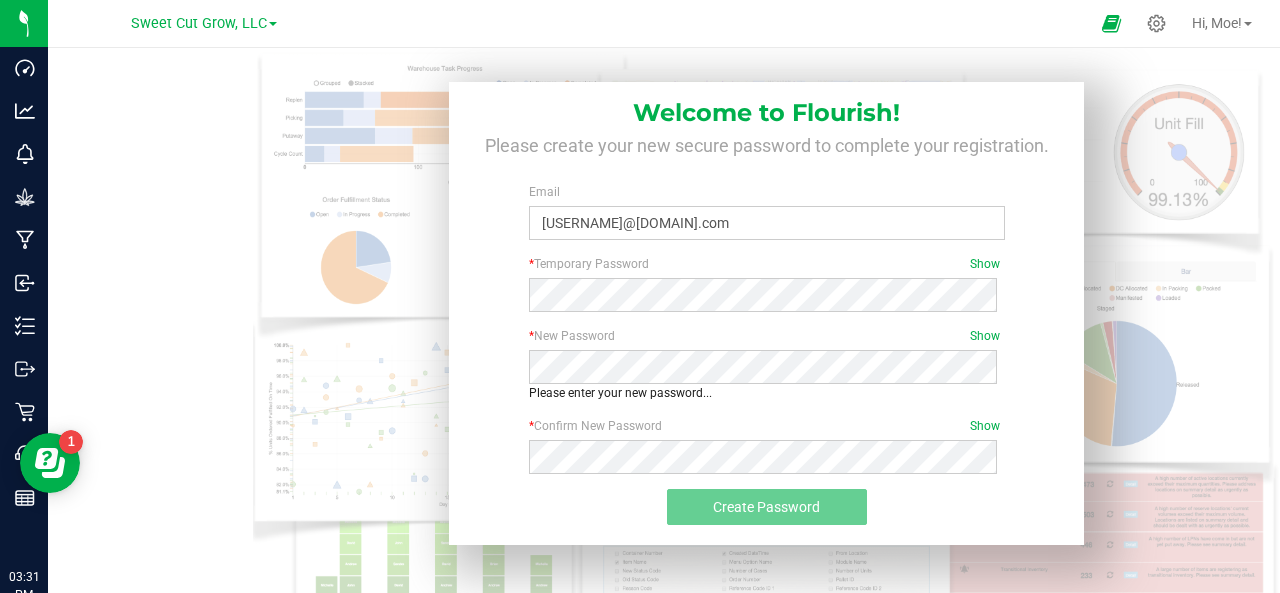 click on "Show" at bounding box center [985, 264] 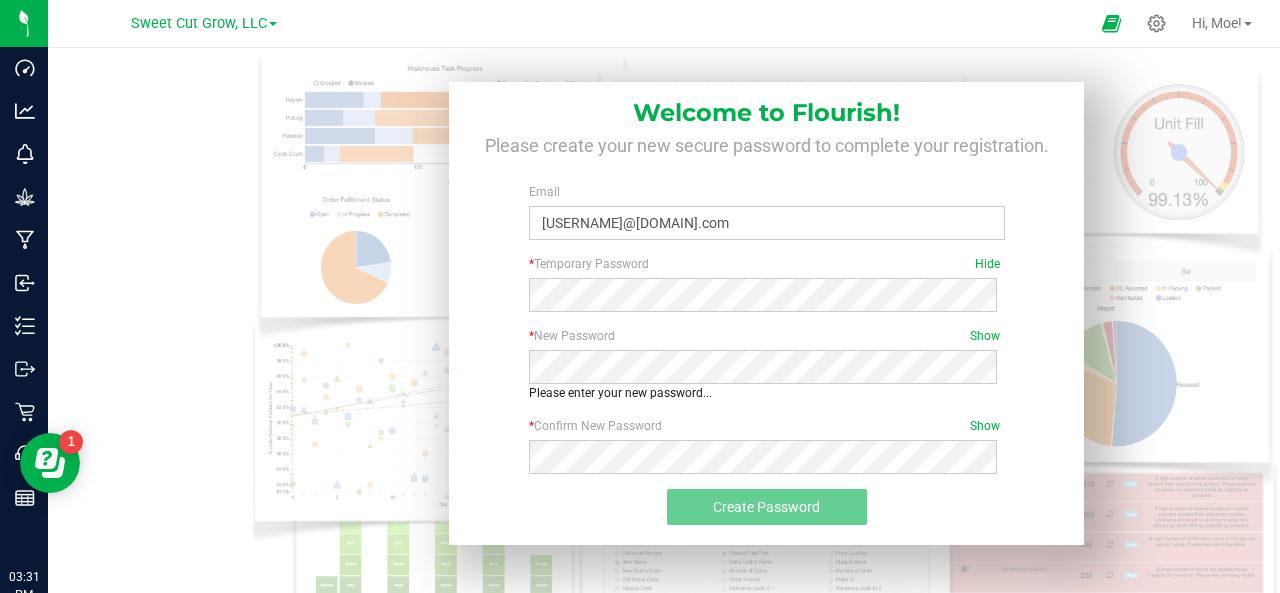 click on "Please enter your new password..." at bounding box center (767, 393) 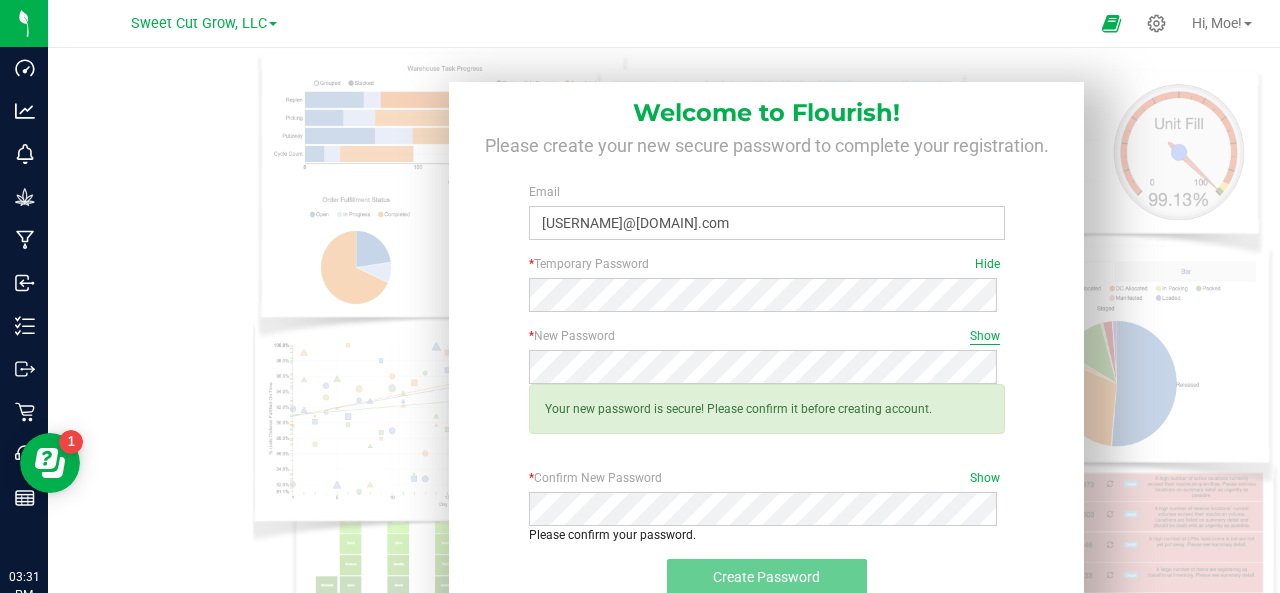 click on "Show" at bounding box center (985, 336) 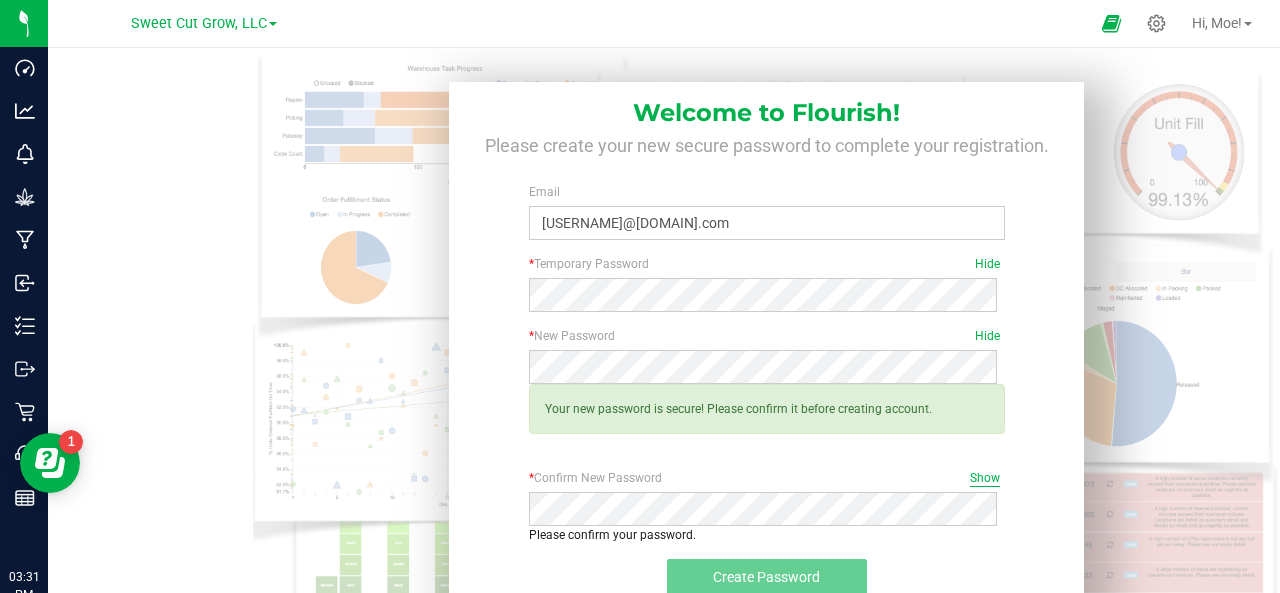 click on "Show" at bounding box center (985, 478) 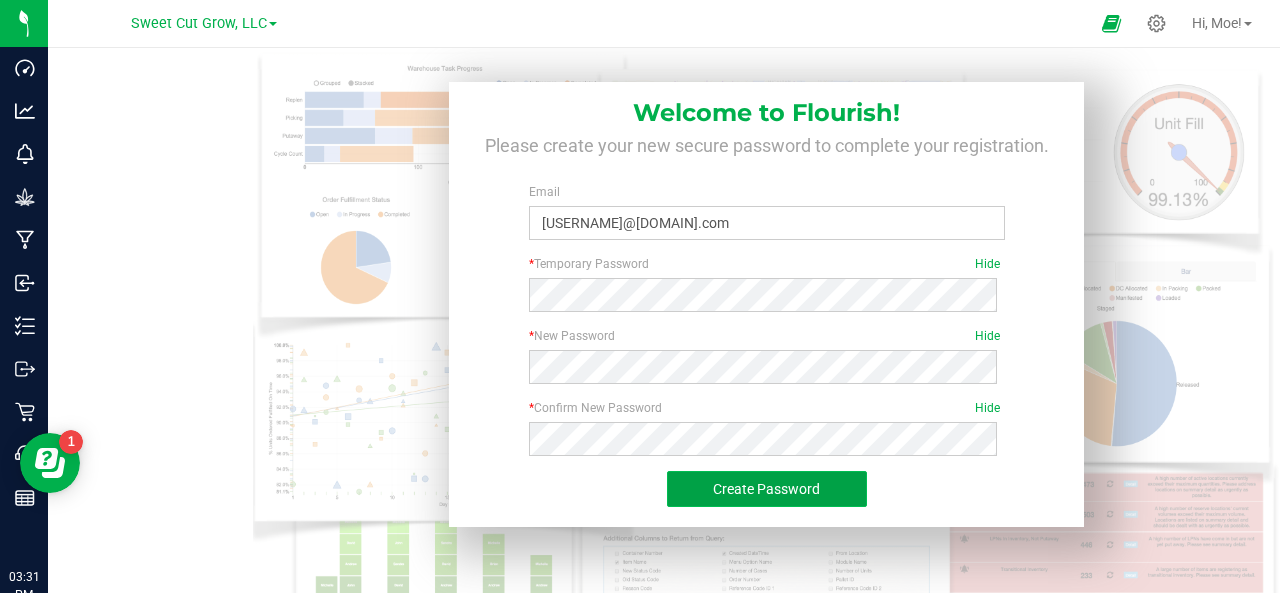 click on "Create Password" at bounding box center (766, 489) 